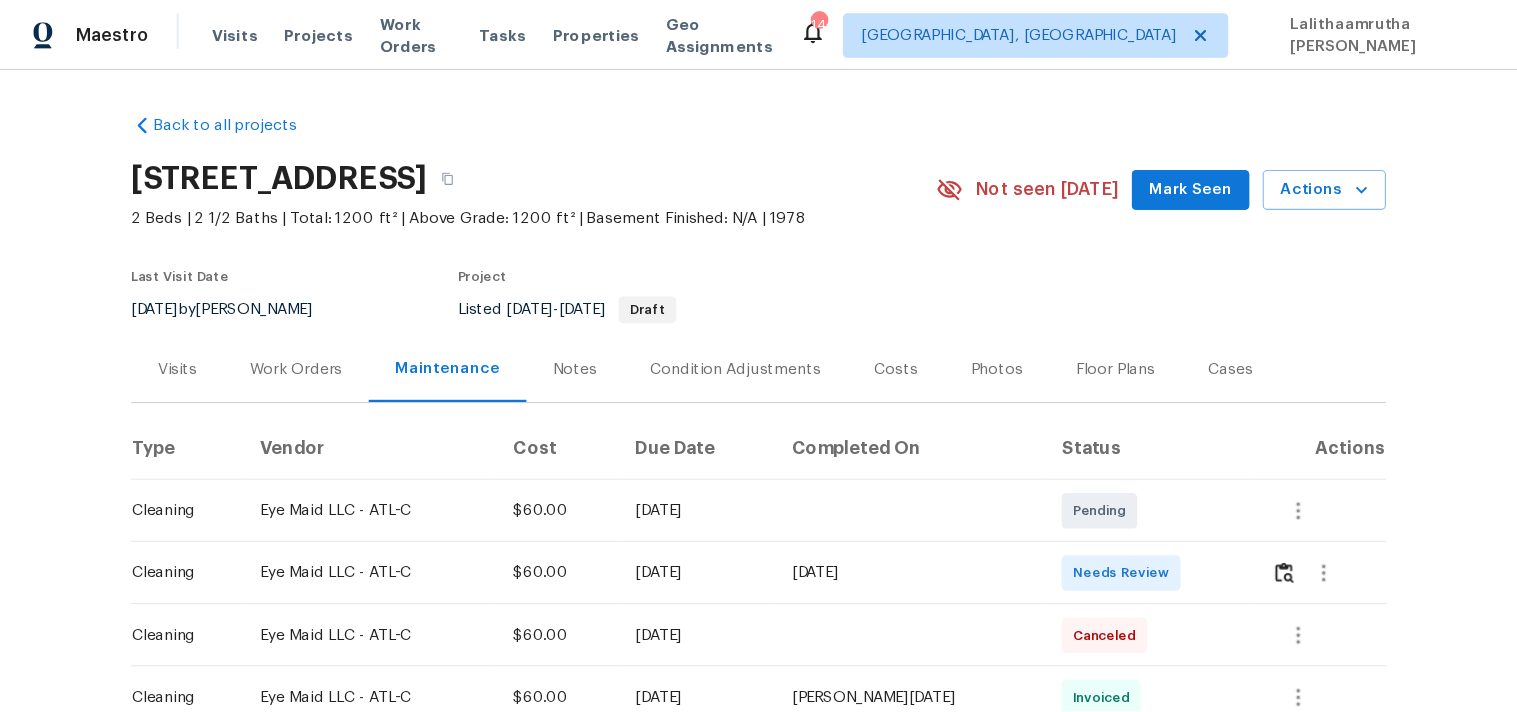 scroll, scrollTop: 0, scrollLeft: 0, axis: both 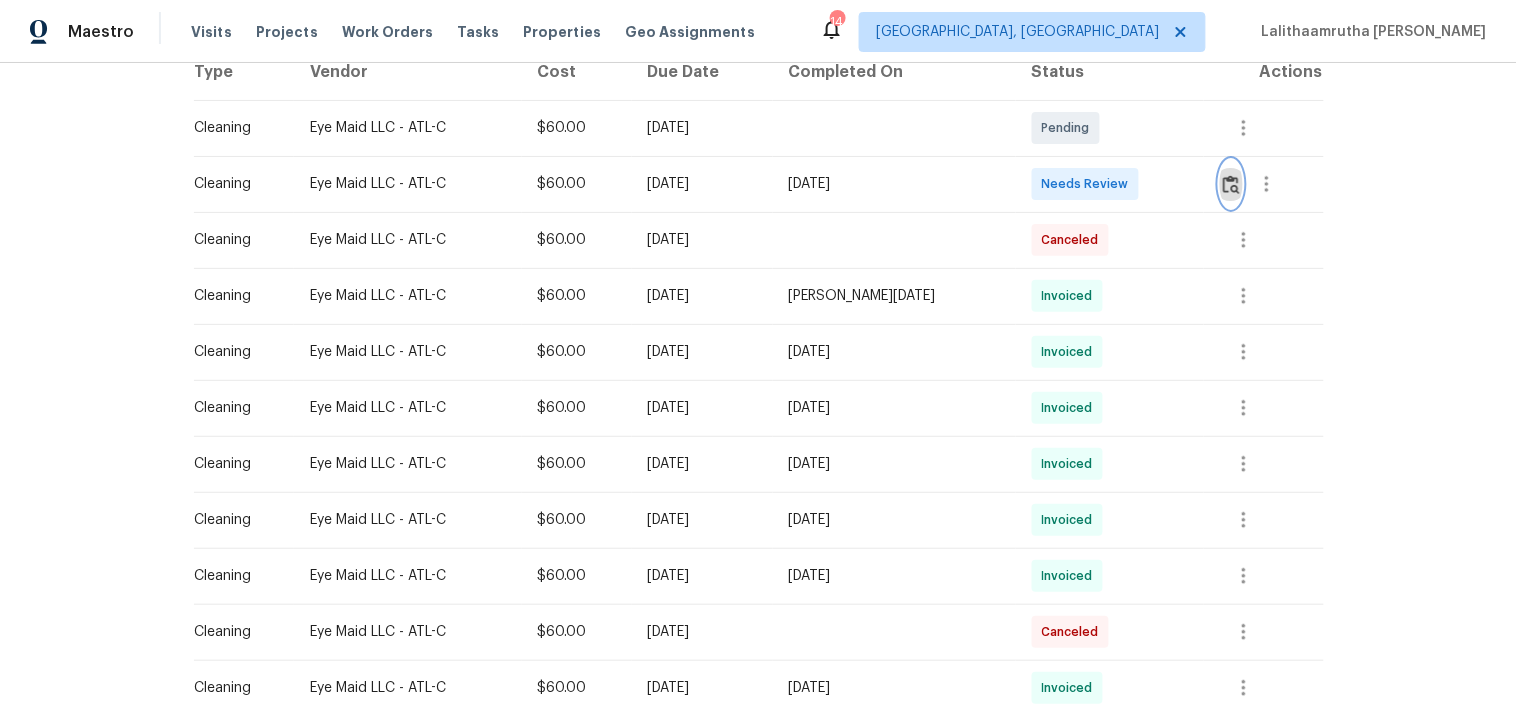 click at bounding box center [1231, 184] 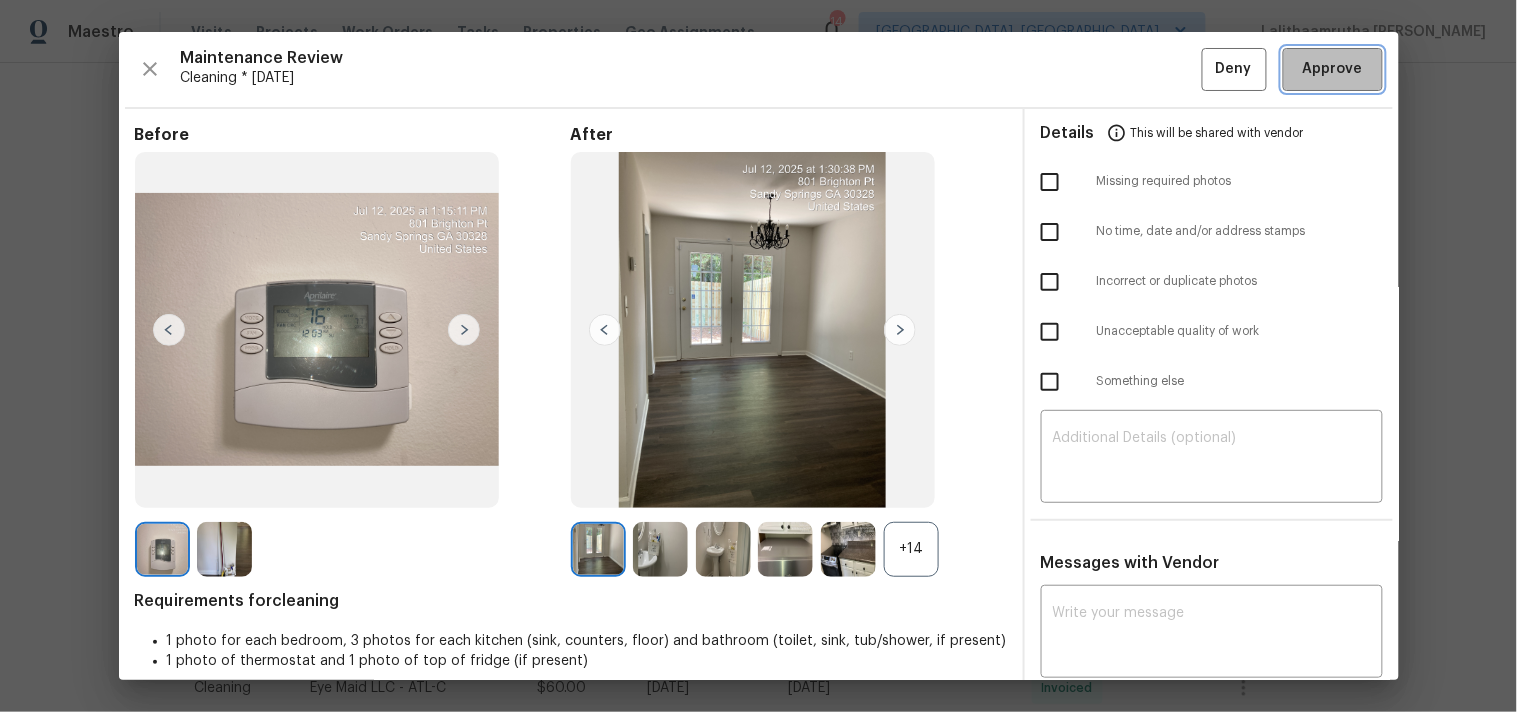 click on "Approve" at bounding box center (1333, 69) 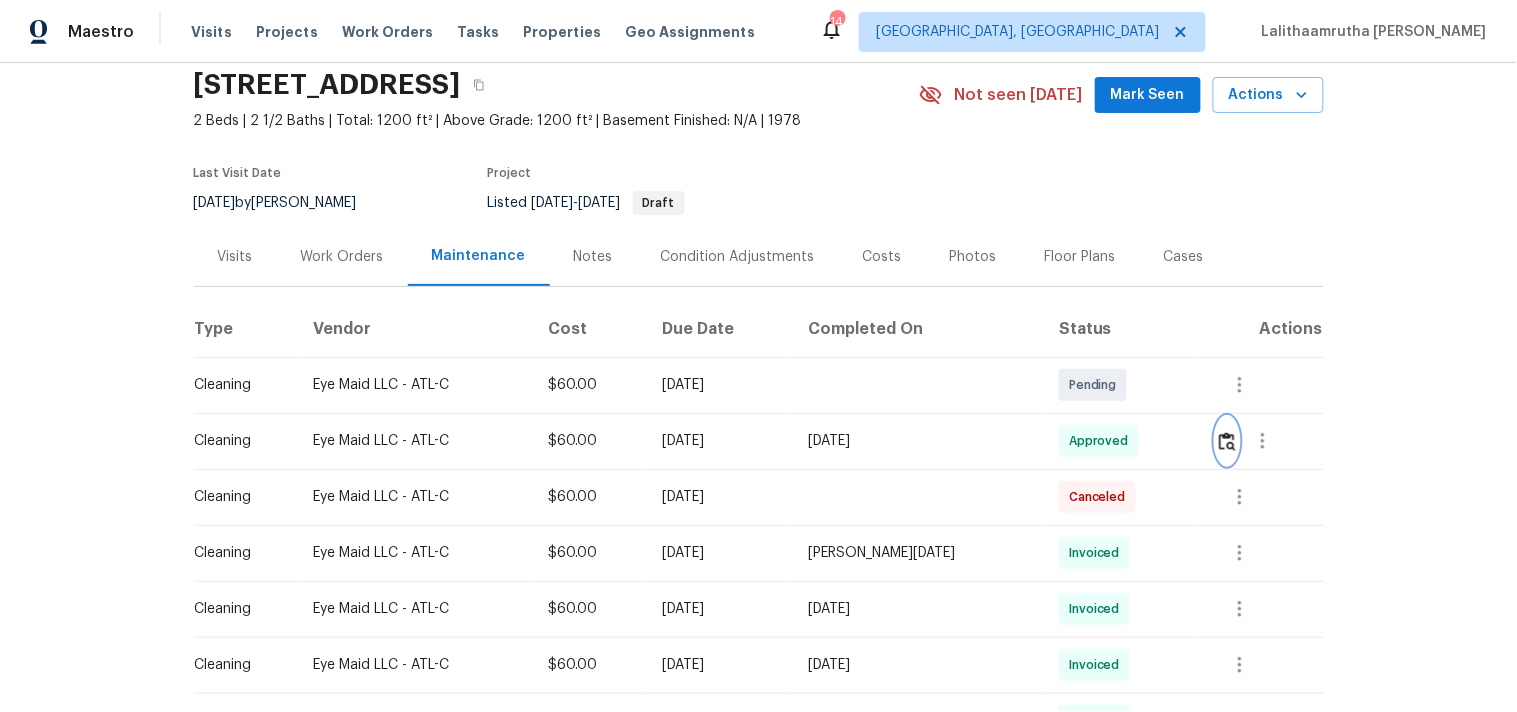 scroll, scrollTop: 0, scrollLeft: 0, axis: both 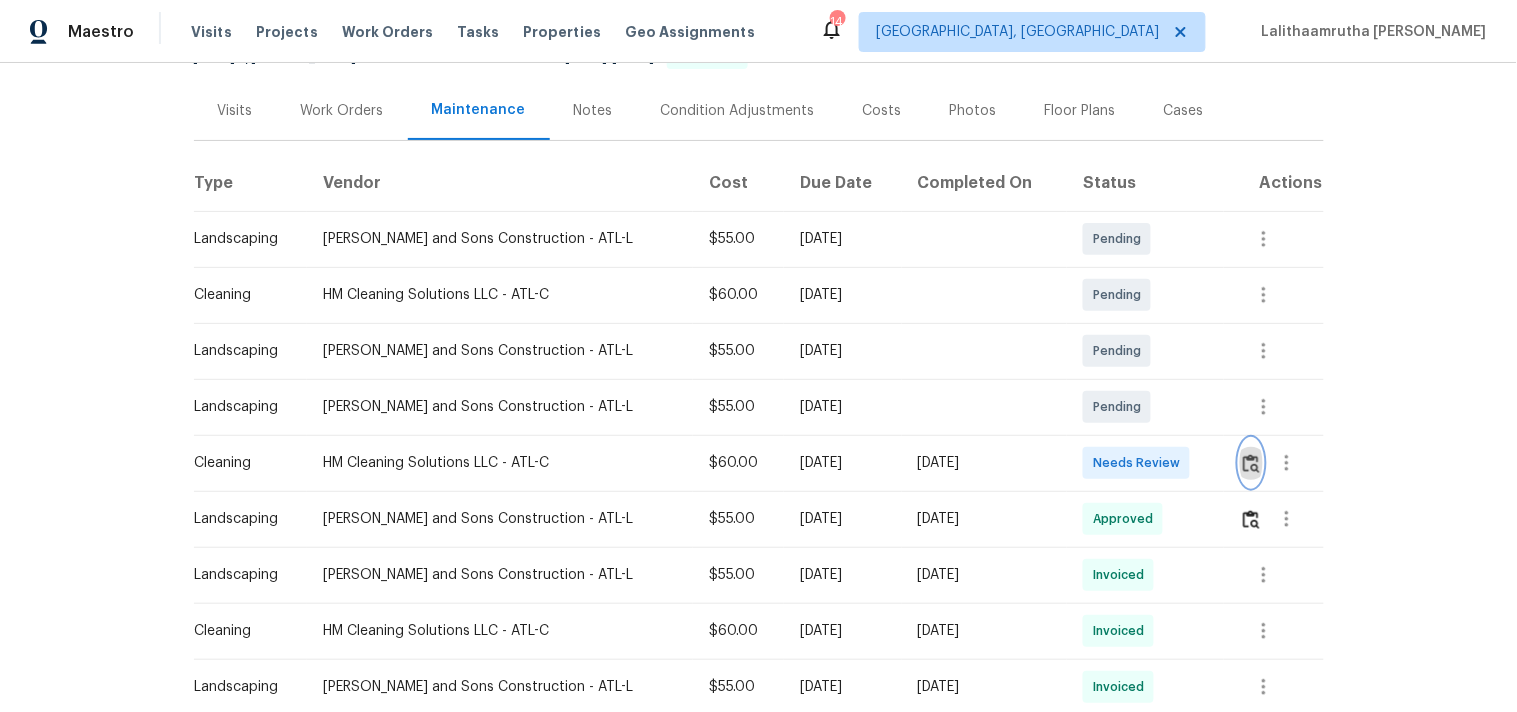 click at bounding box center [1251, 463] 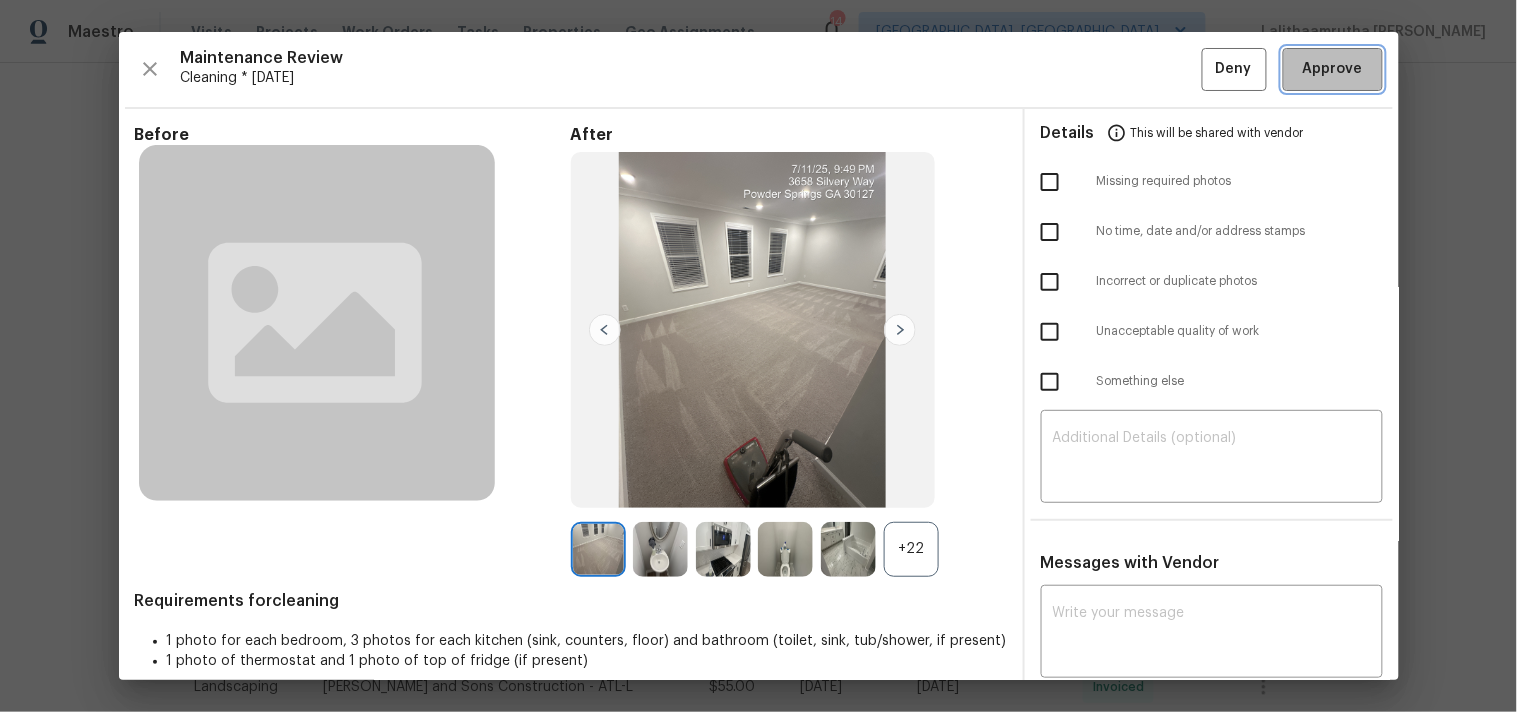click on "Approve" at bounding box center [1333, 69] 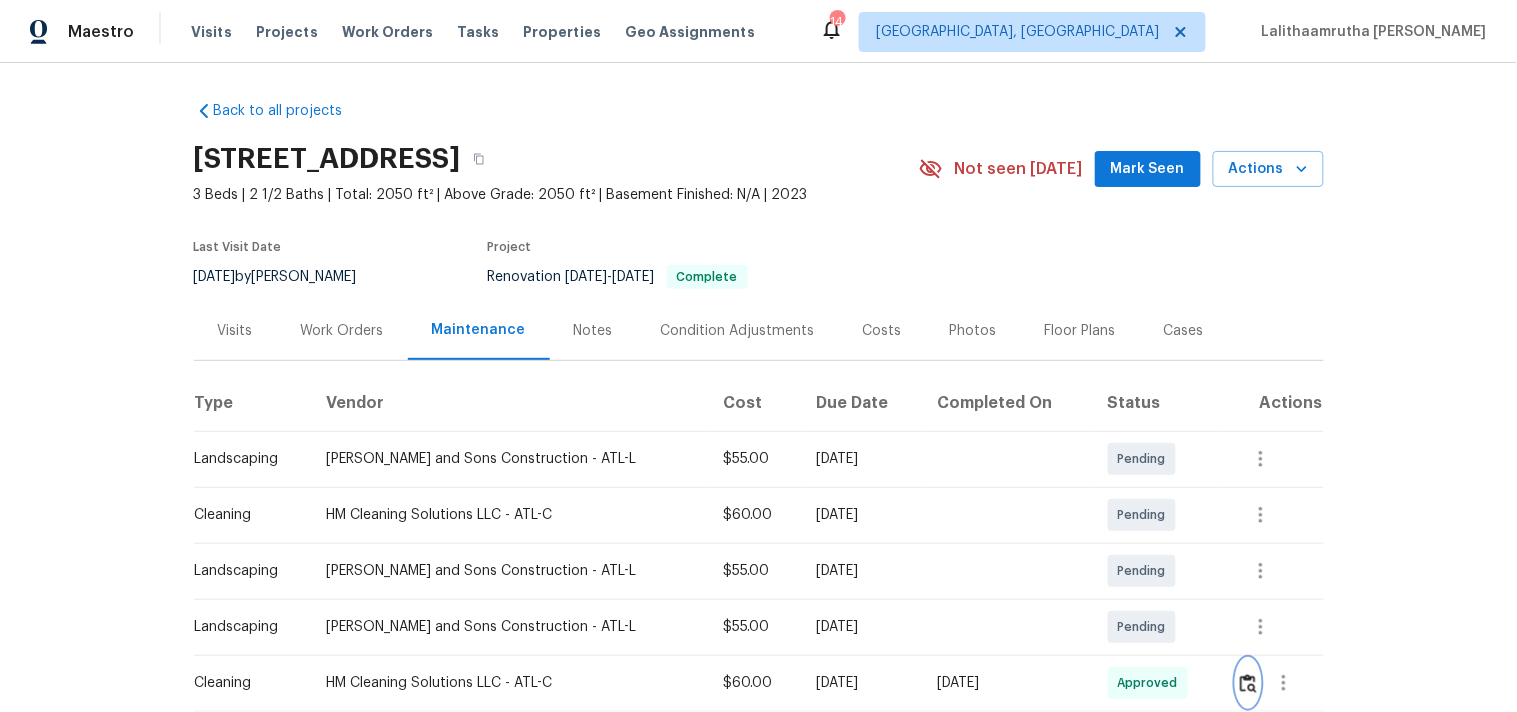 scroll, scrollTop: 0, scrollLeft: 0, axis: both 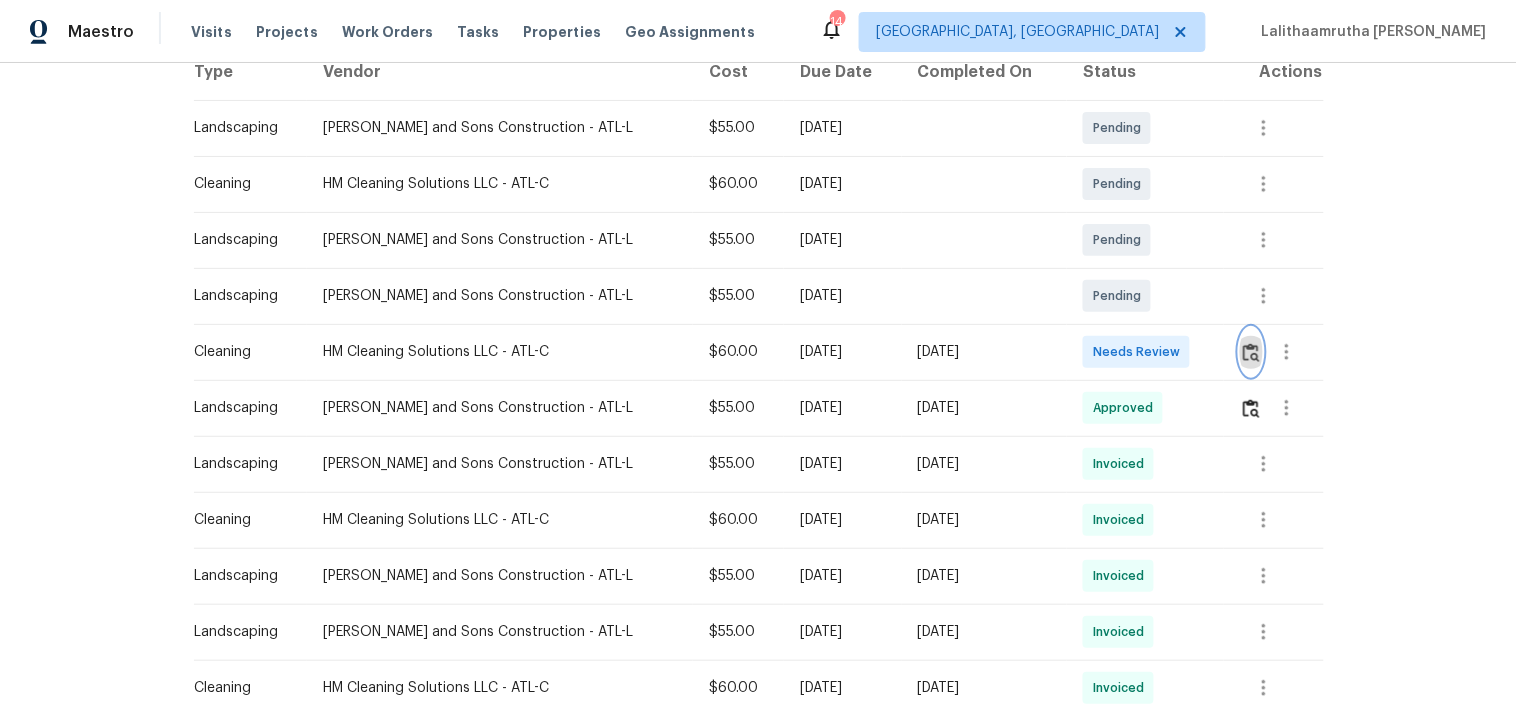 click at bounding box center (1251, 352) 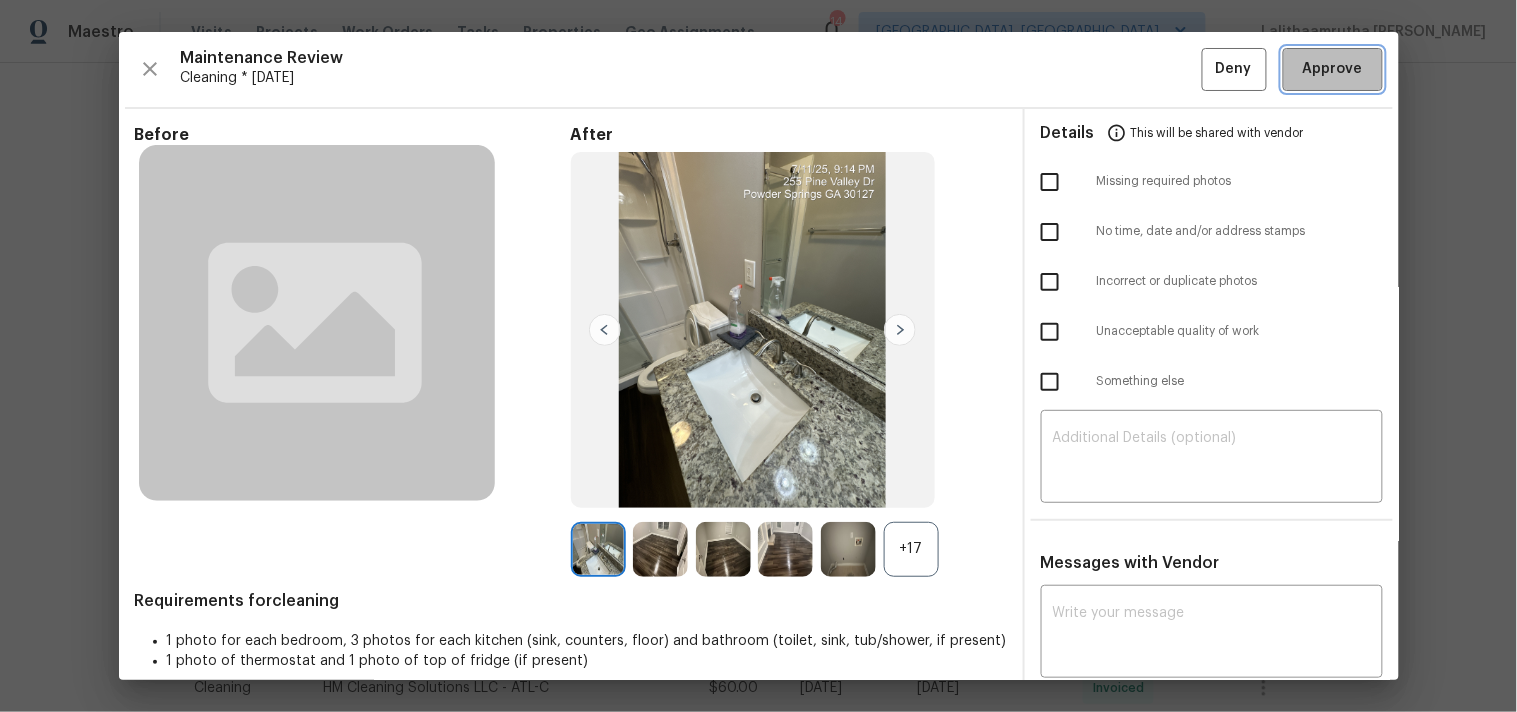 click on "Approve" at bounding box center (1333, 69) 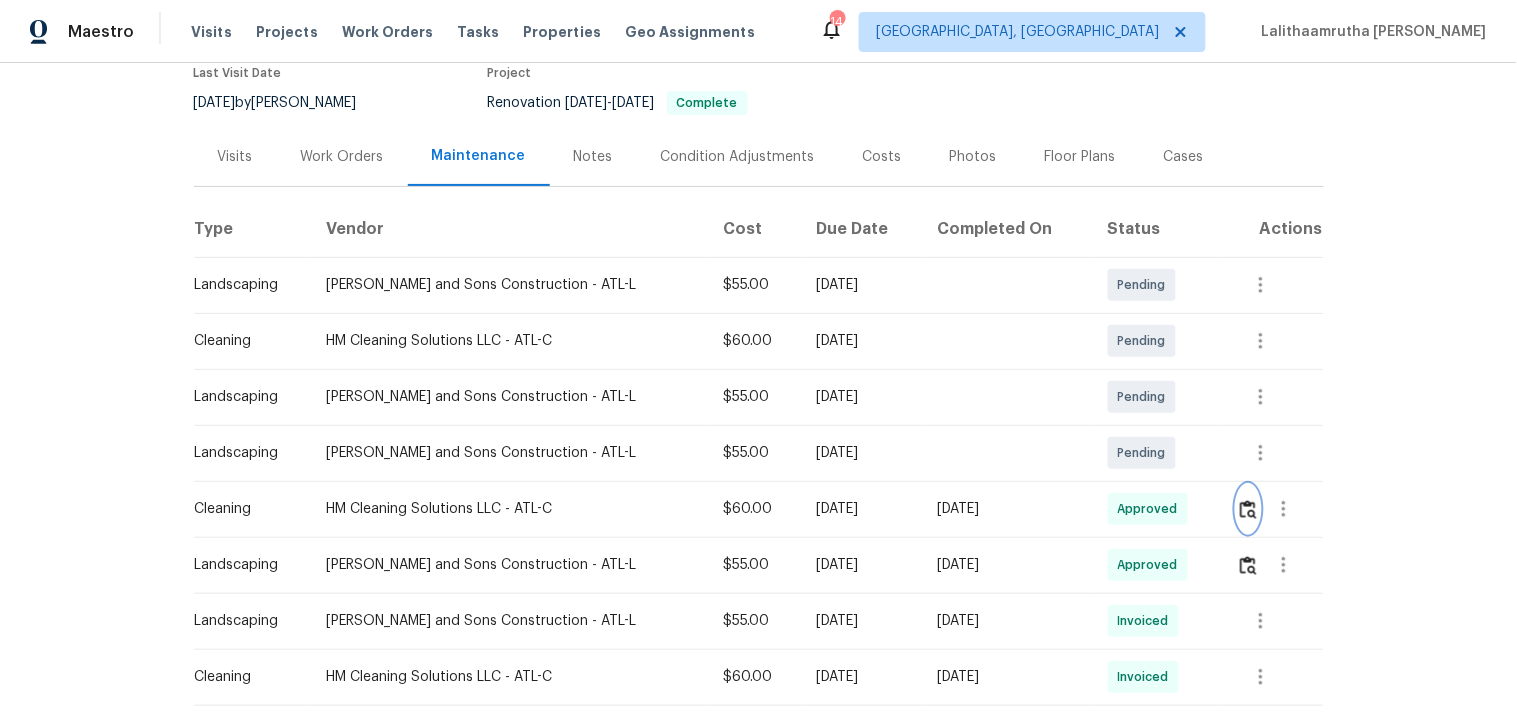 scroll, scrollTop: 111, scrollLeft: 0, axis: vertical 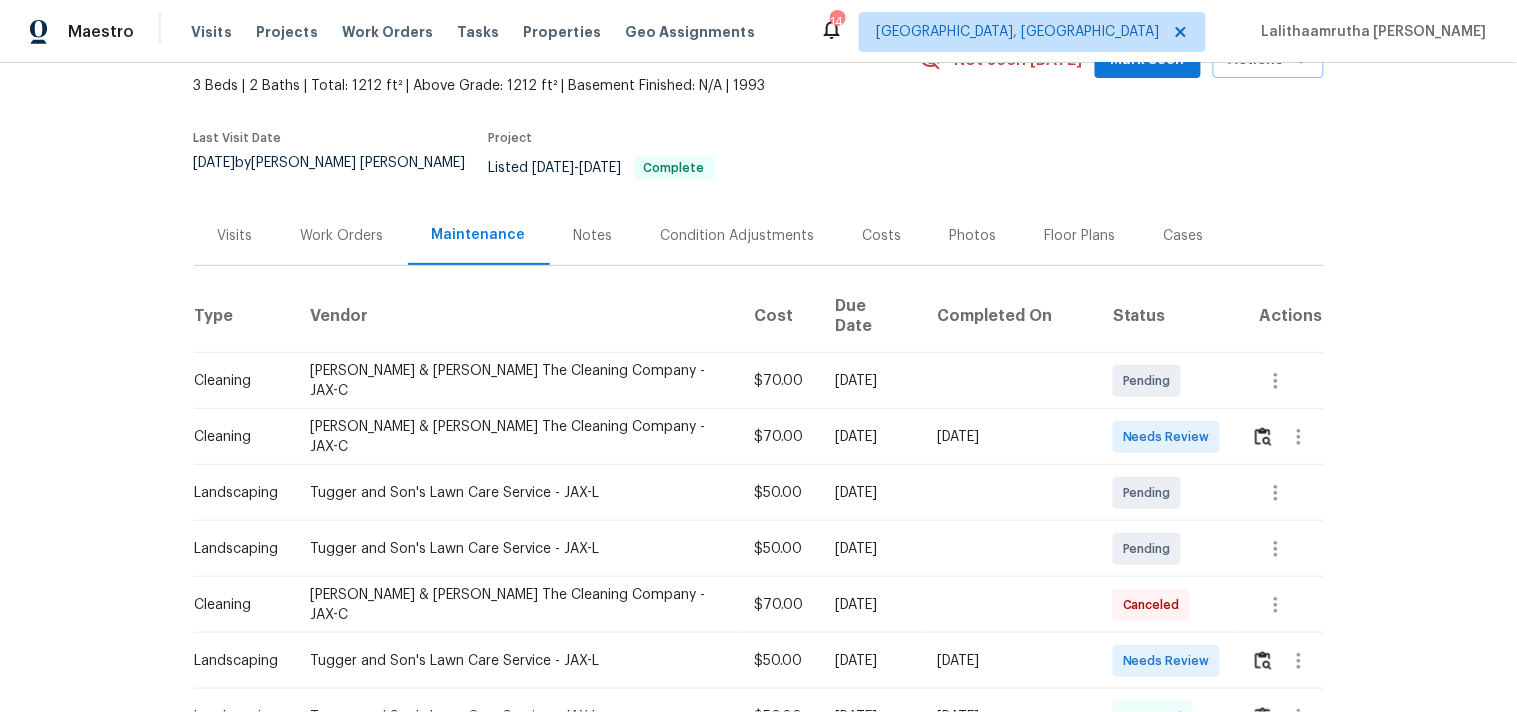 click at bounding box center (1279, 437) 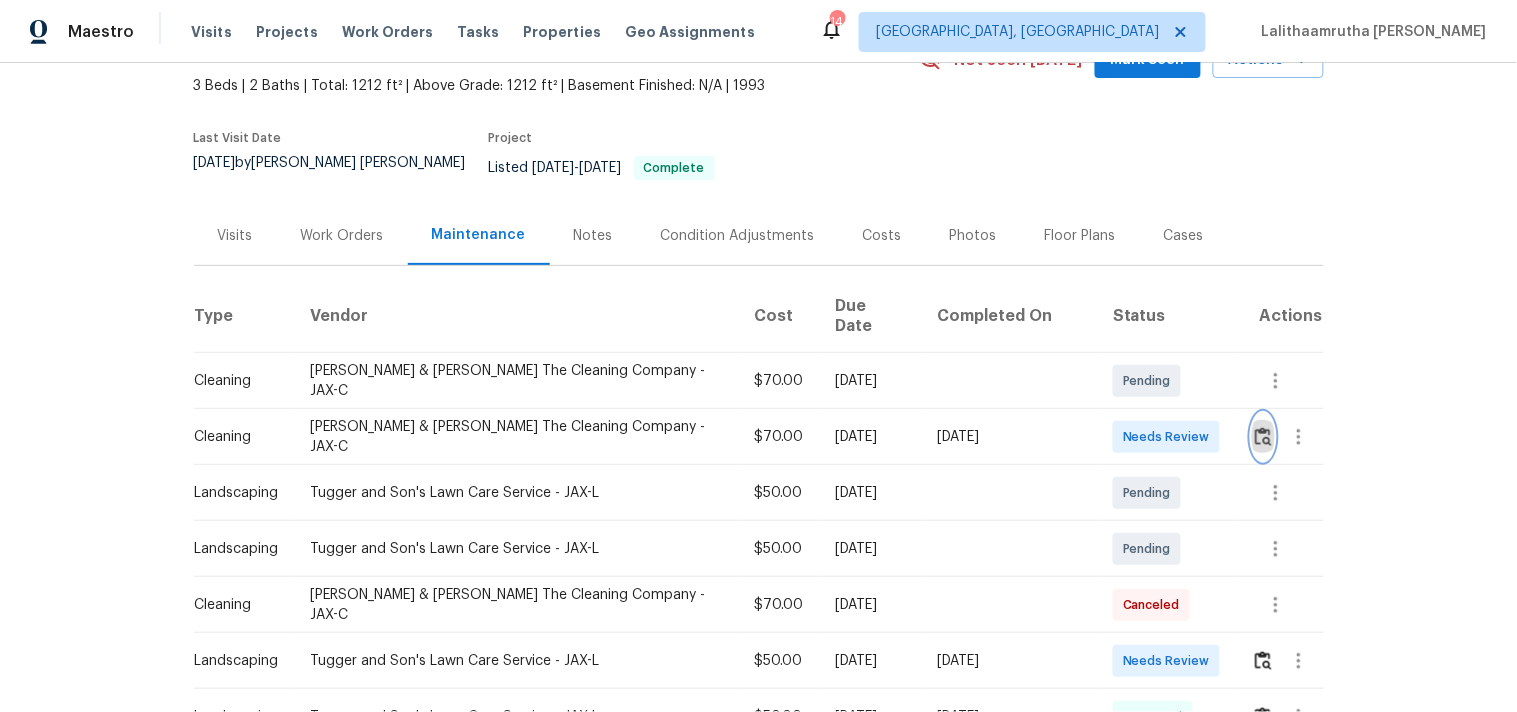 click at bounding box center [1263, 436] 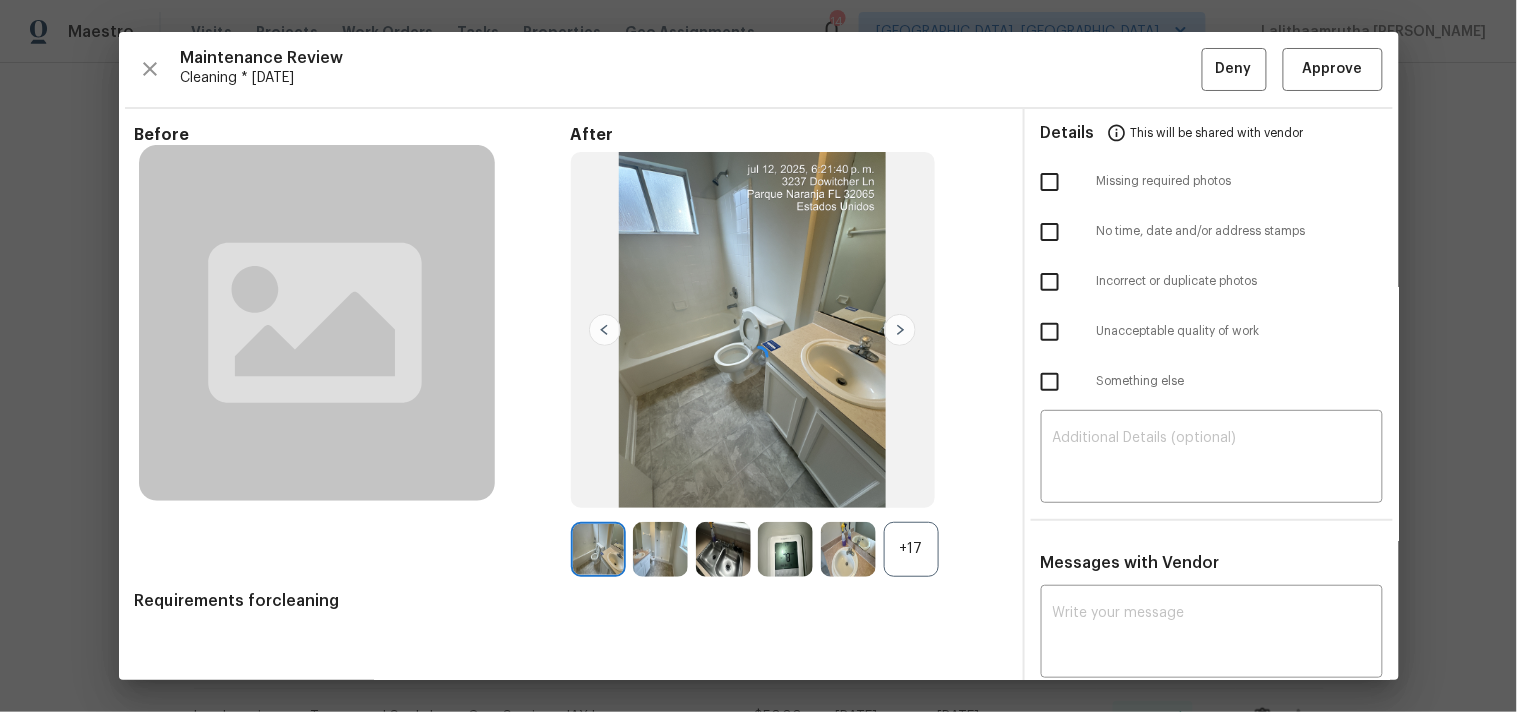click at bounding box center (759, 356) 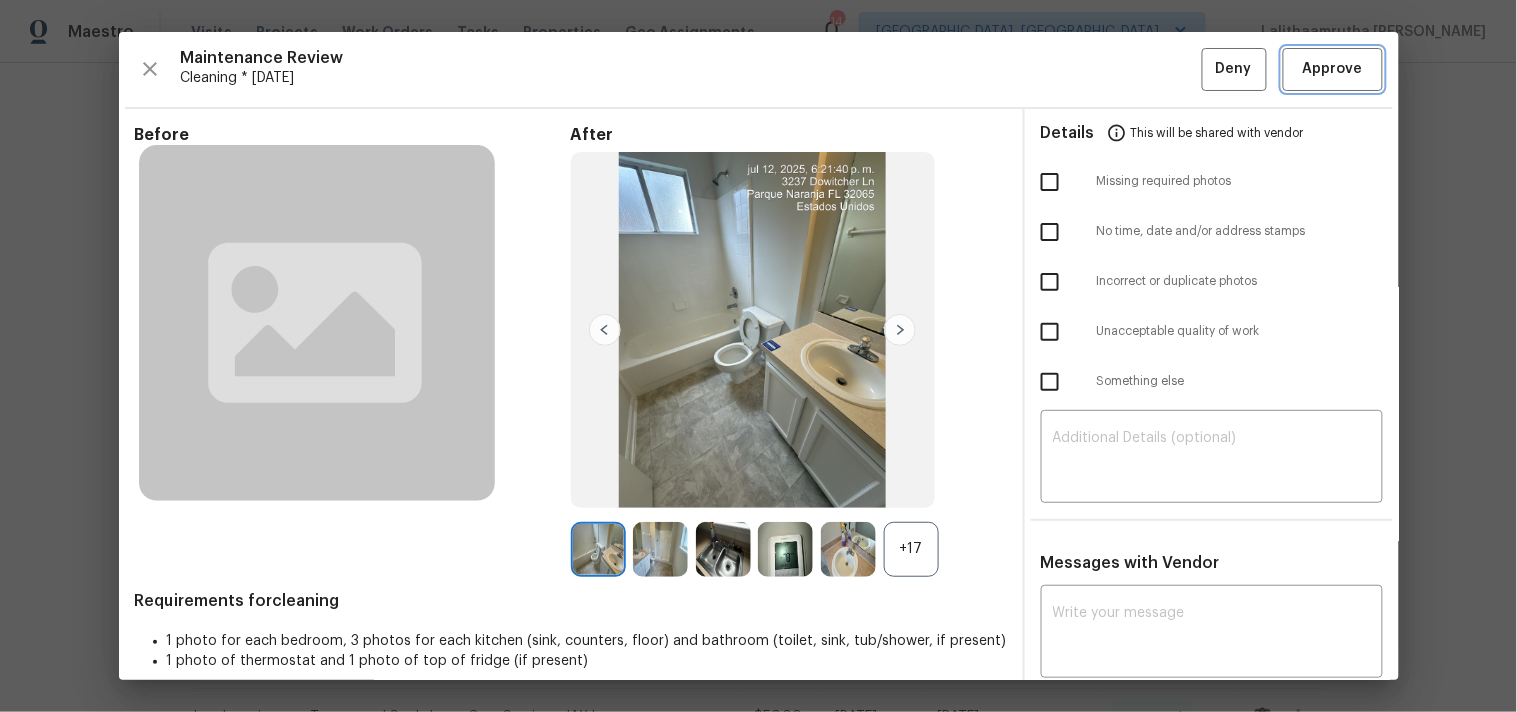 click on "Approve" at bounding box center (1333, 69) 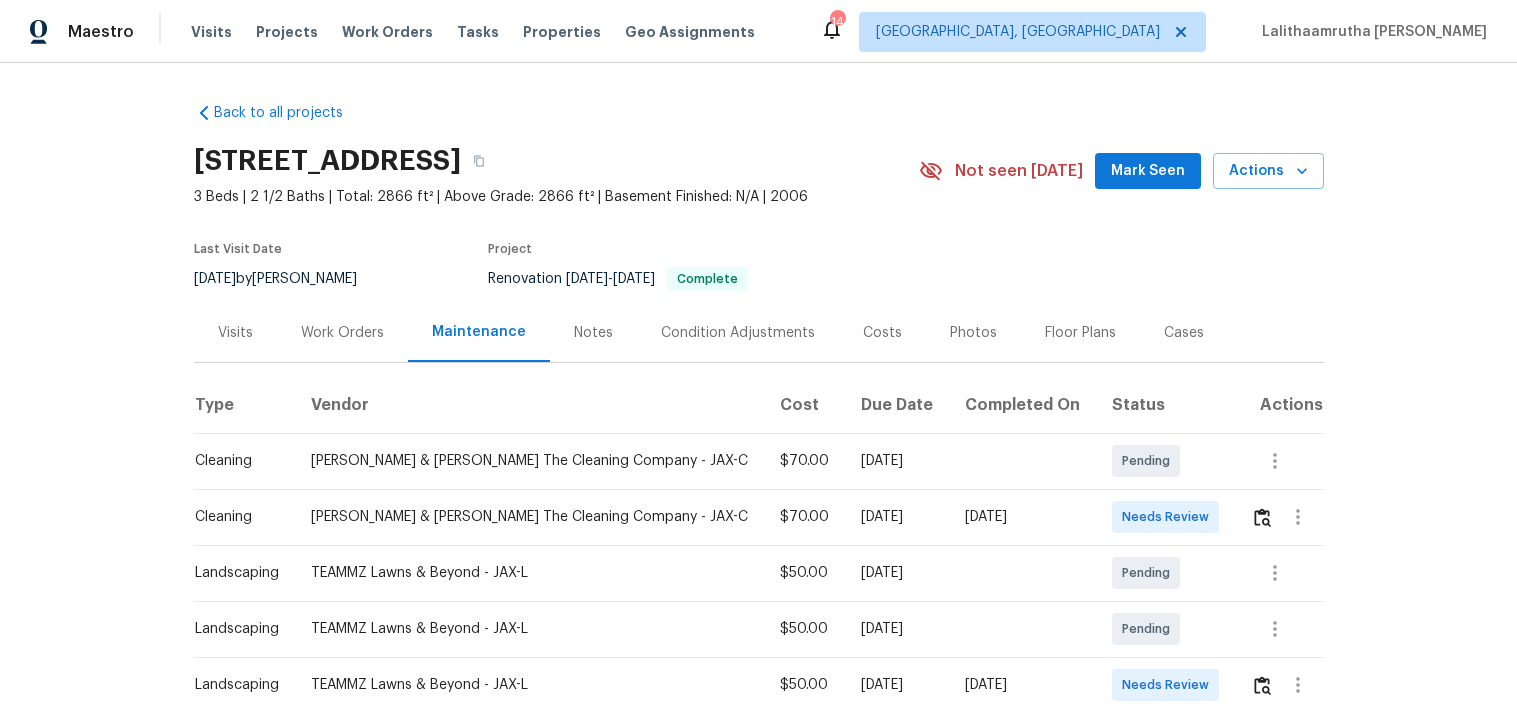 scroll, scrollTop: 0, scrollLeft: 0, axis: both 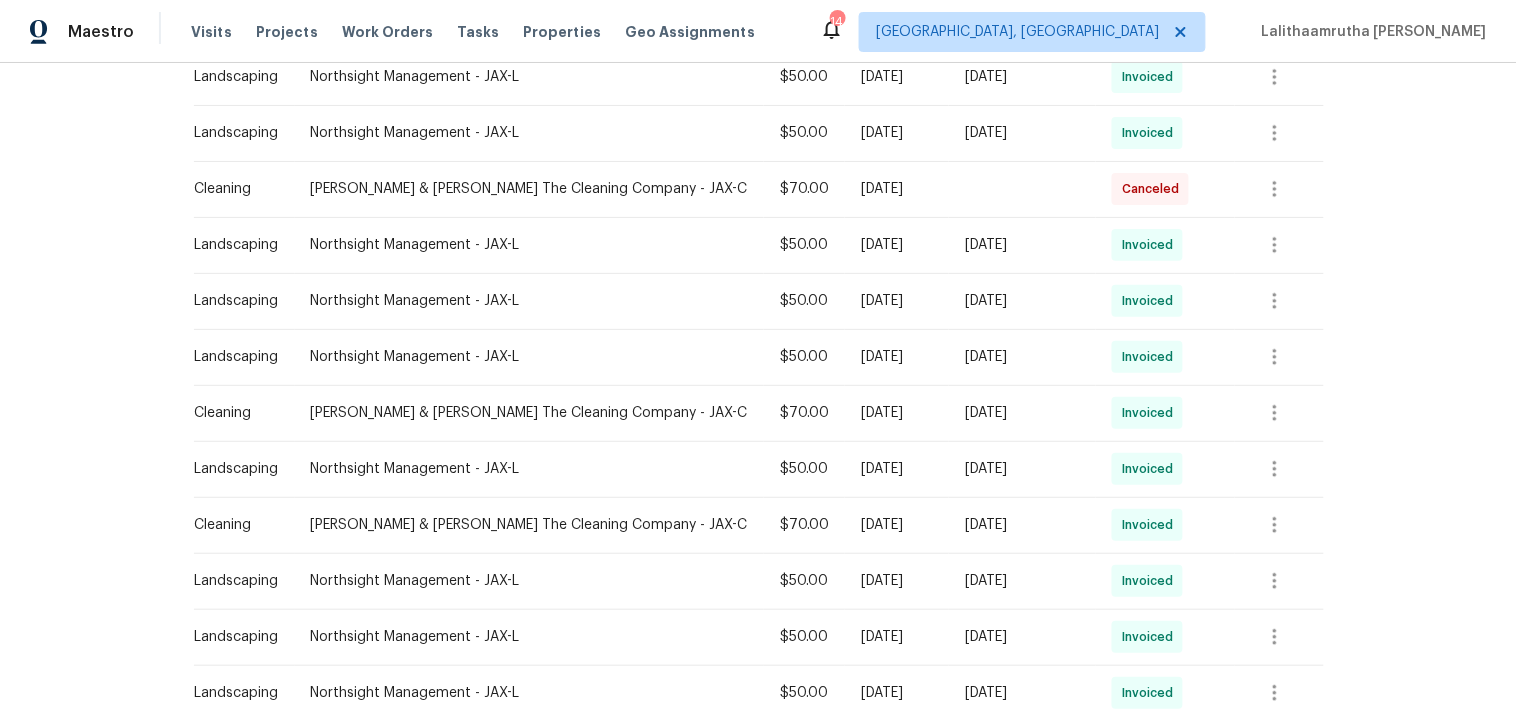 drag, startPoint x: 1226, startPoint y: 381, endPoint x: 880, endPoint y: 133, distance: 425.69943 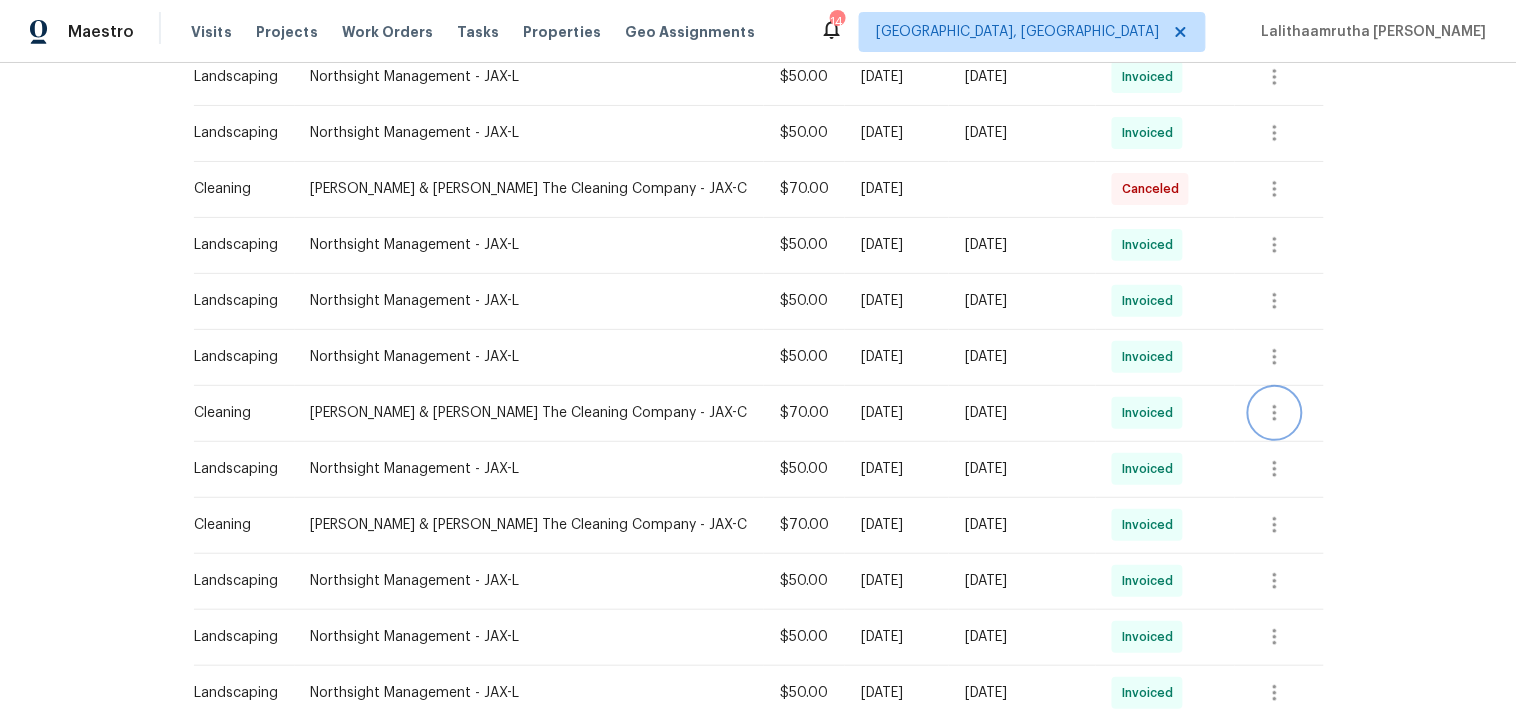 click 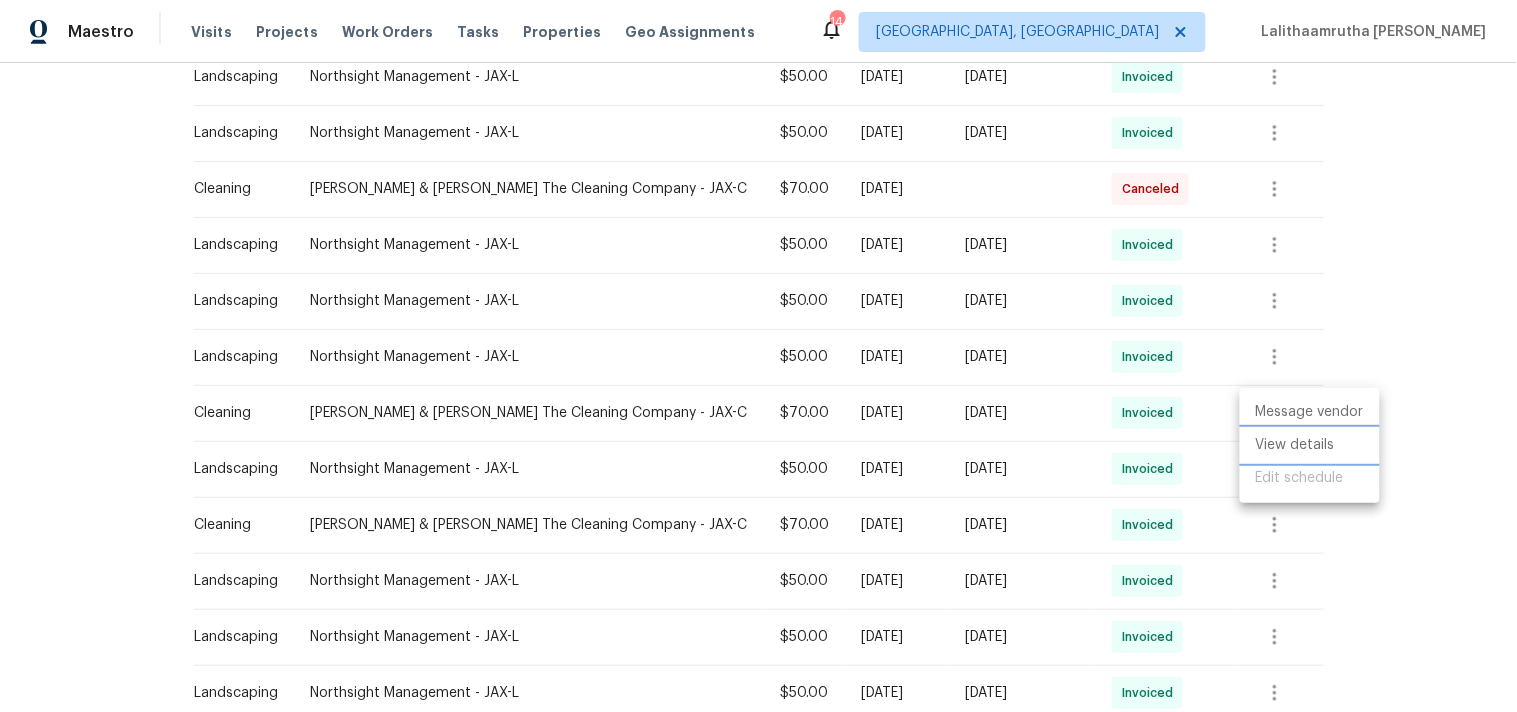 click on "View details" at bounding box center (1310, 445) 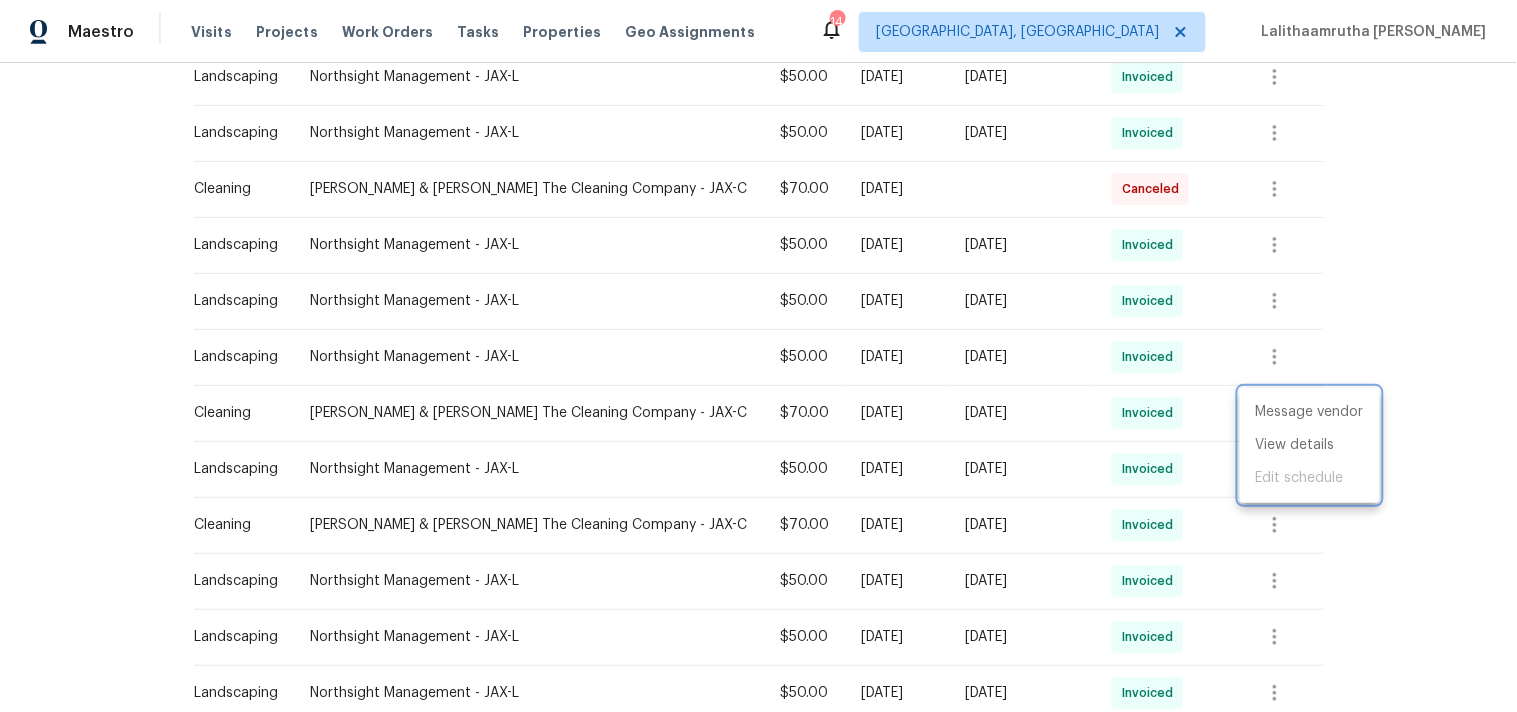 click at bounding box center [758, 356] 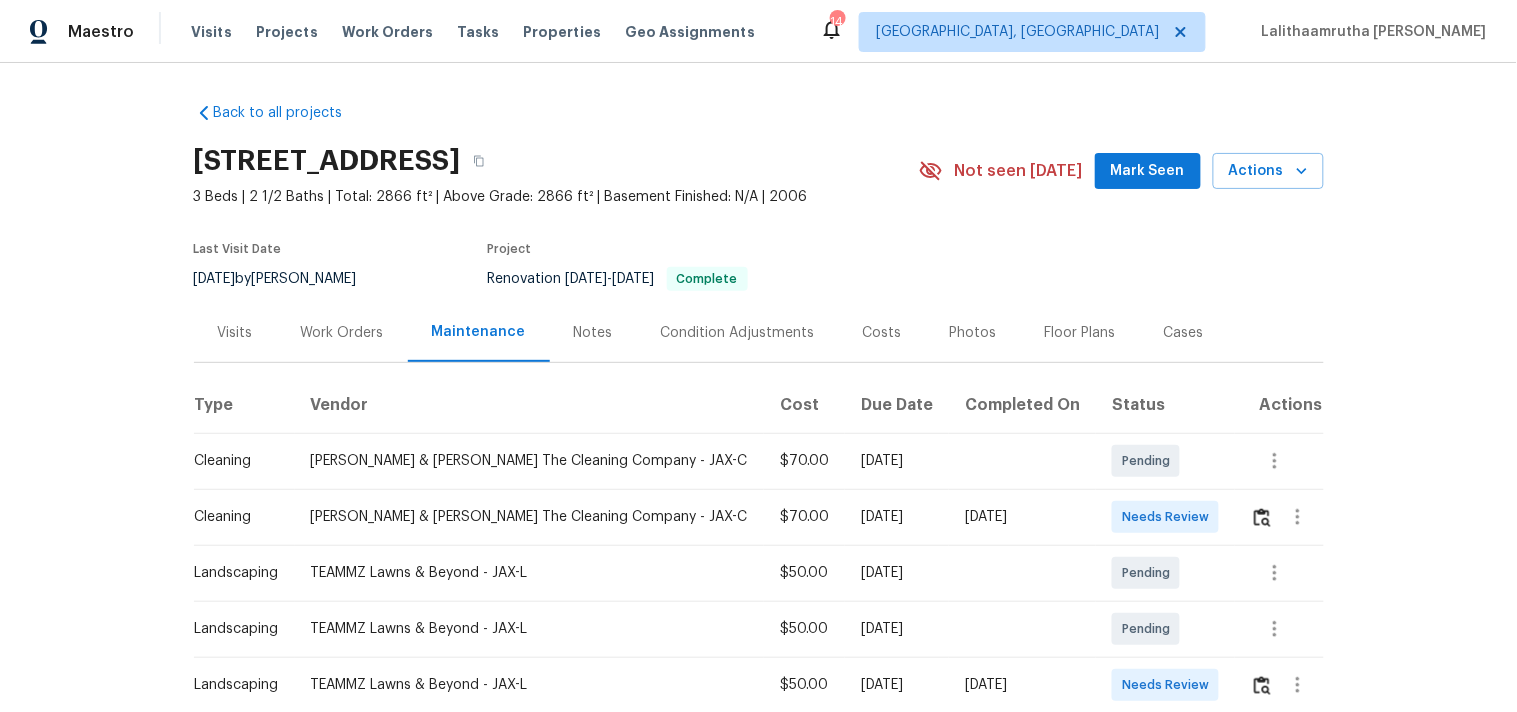 scroll, scrollTop: 111, scrollLeft: 0, axis: vertical 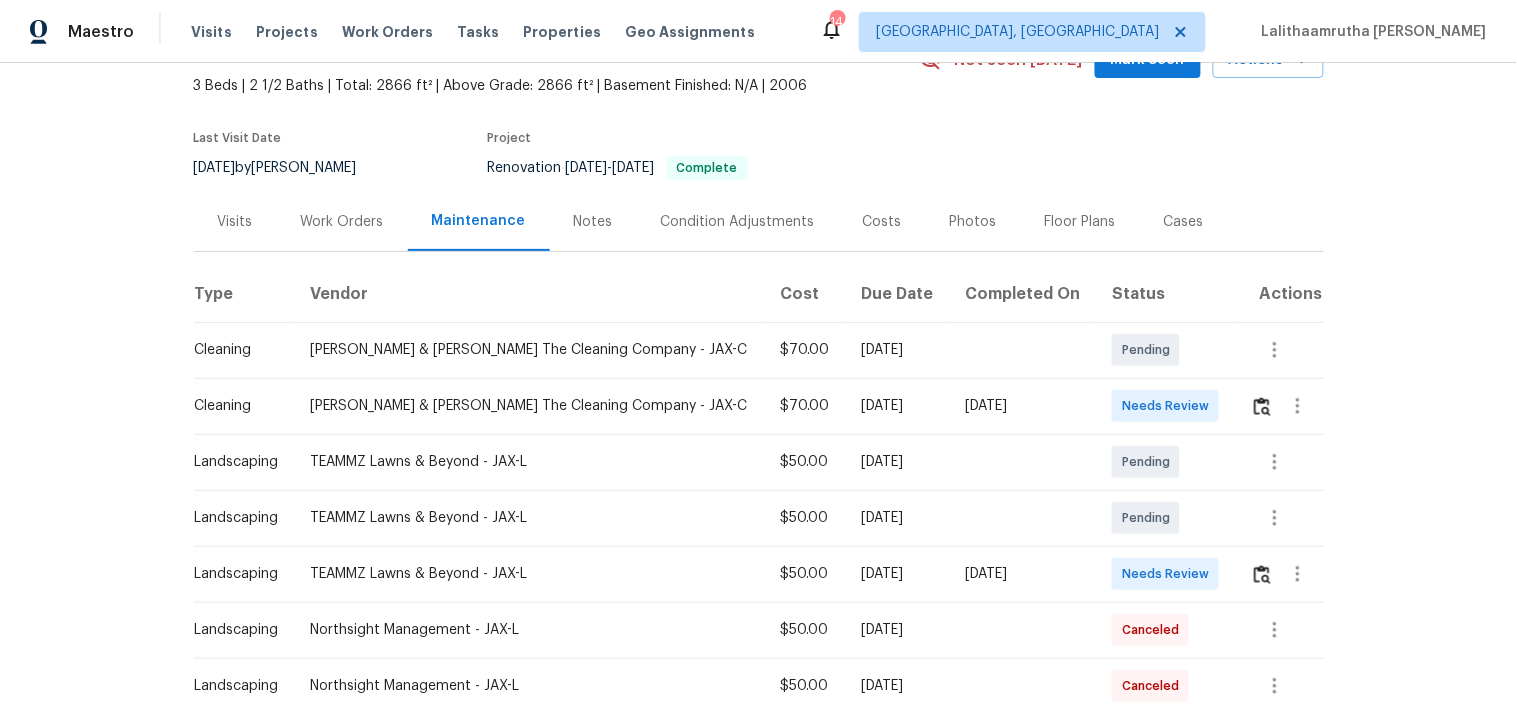 drag, startPoint x: 1240, startPoint y: 395, endPoint x: 1251, endPoint y: 406, distance: 15.556349 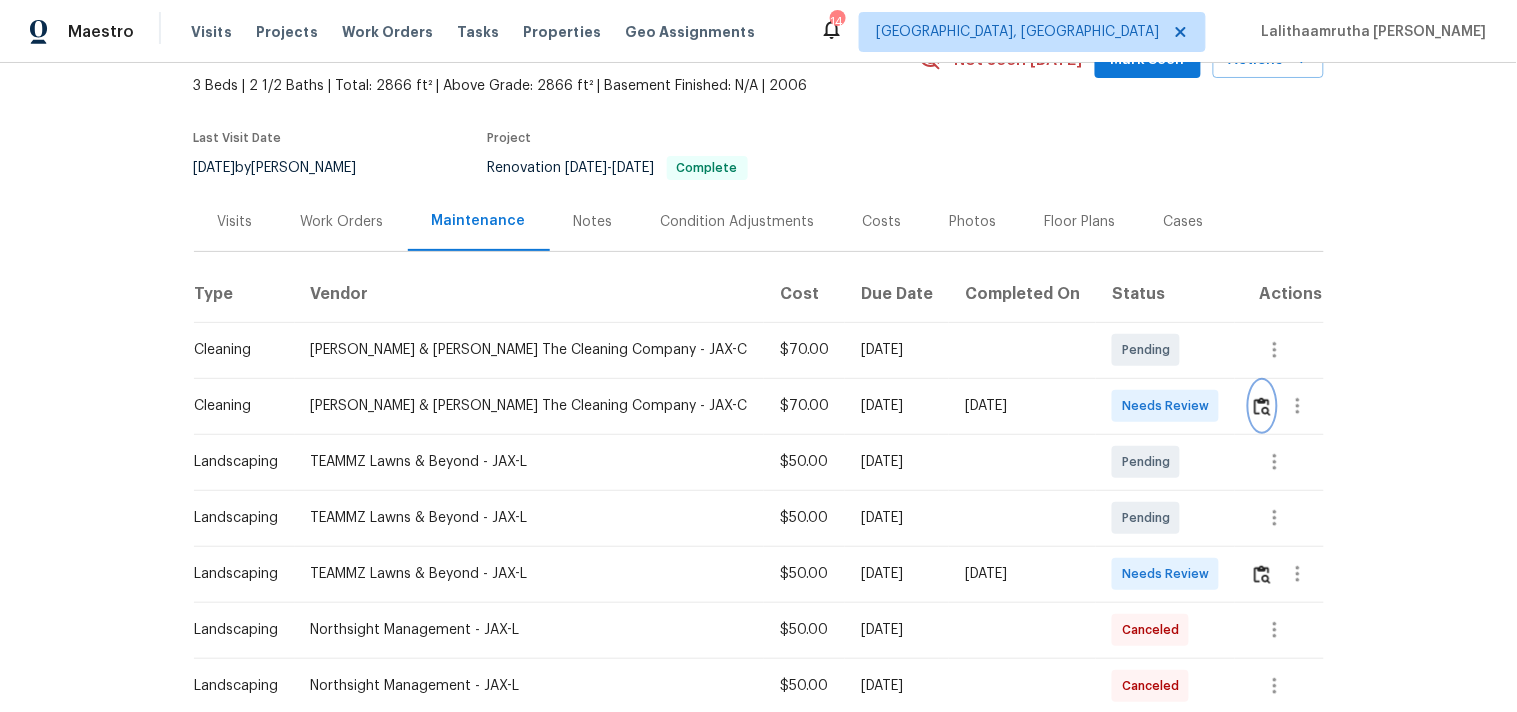 click at bounding box center (1262, 406) 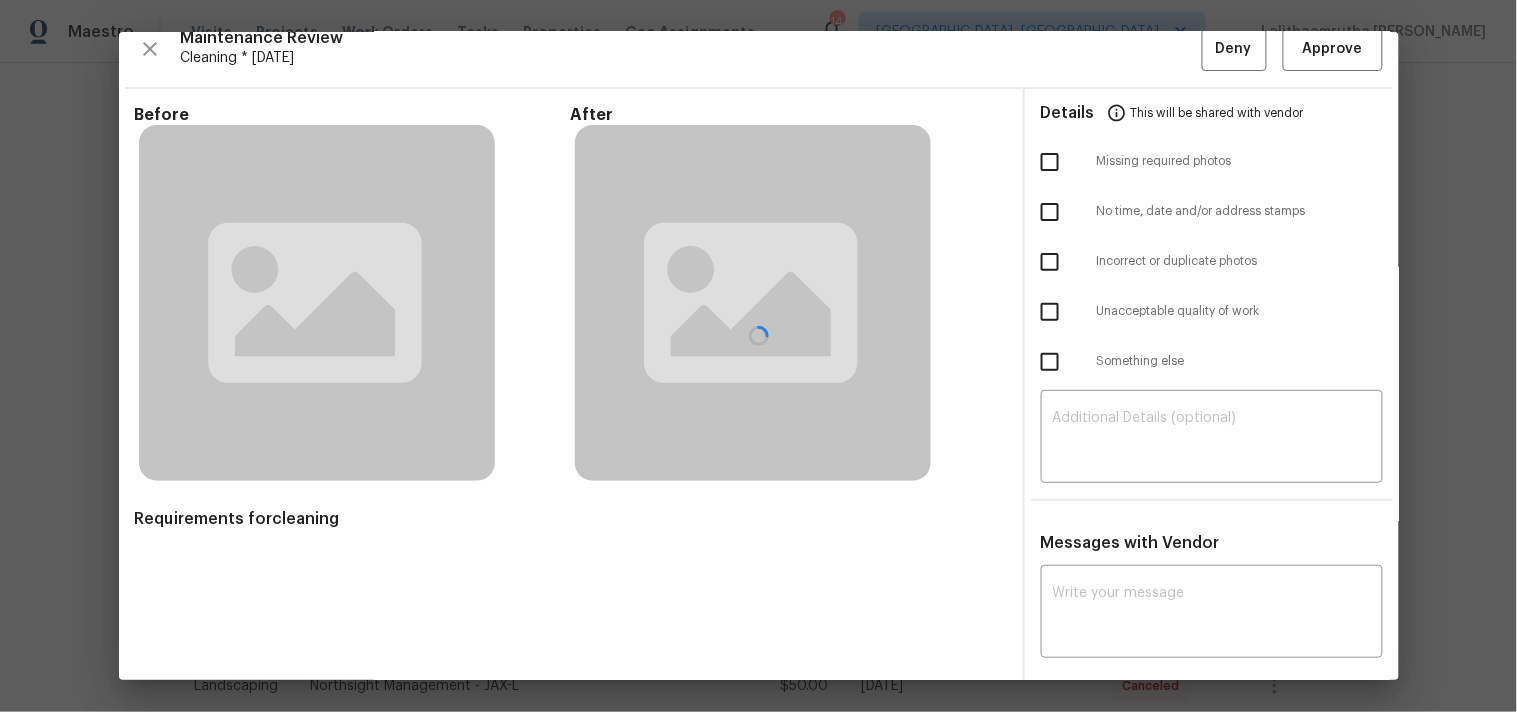scroll, scrollTop: 27, scrollLeft: 0, axis: vertical 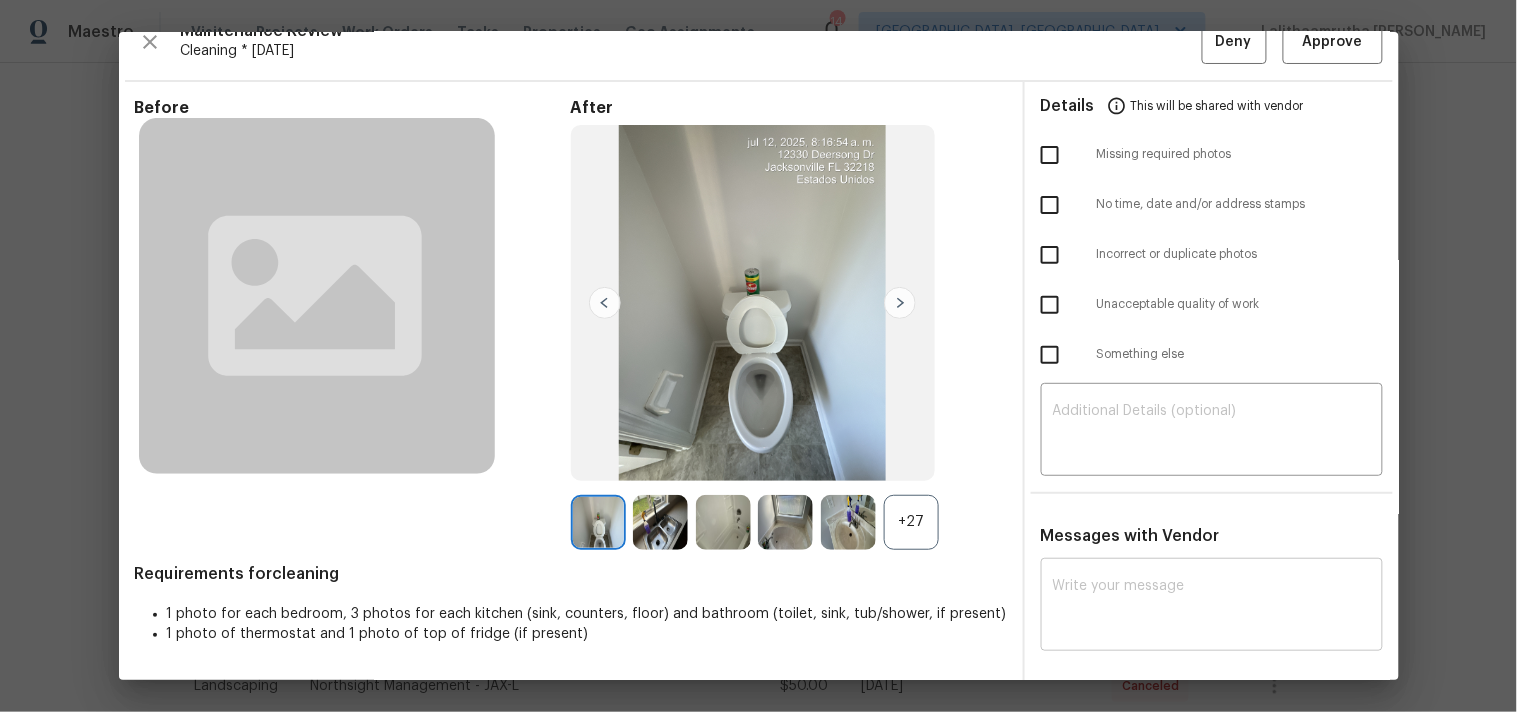 click on "x ​" at bounding box center (1212, 607) 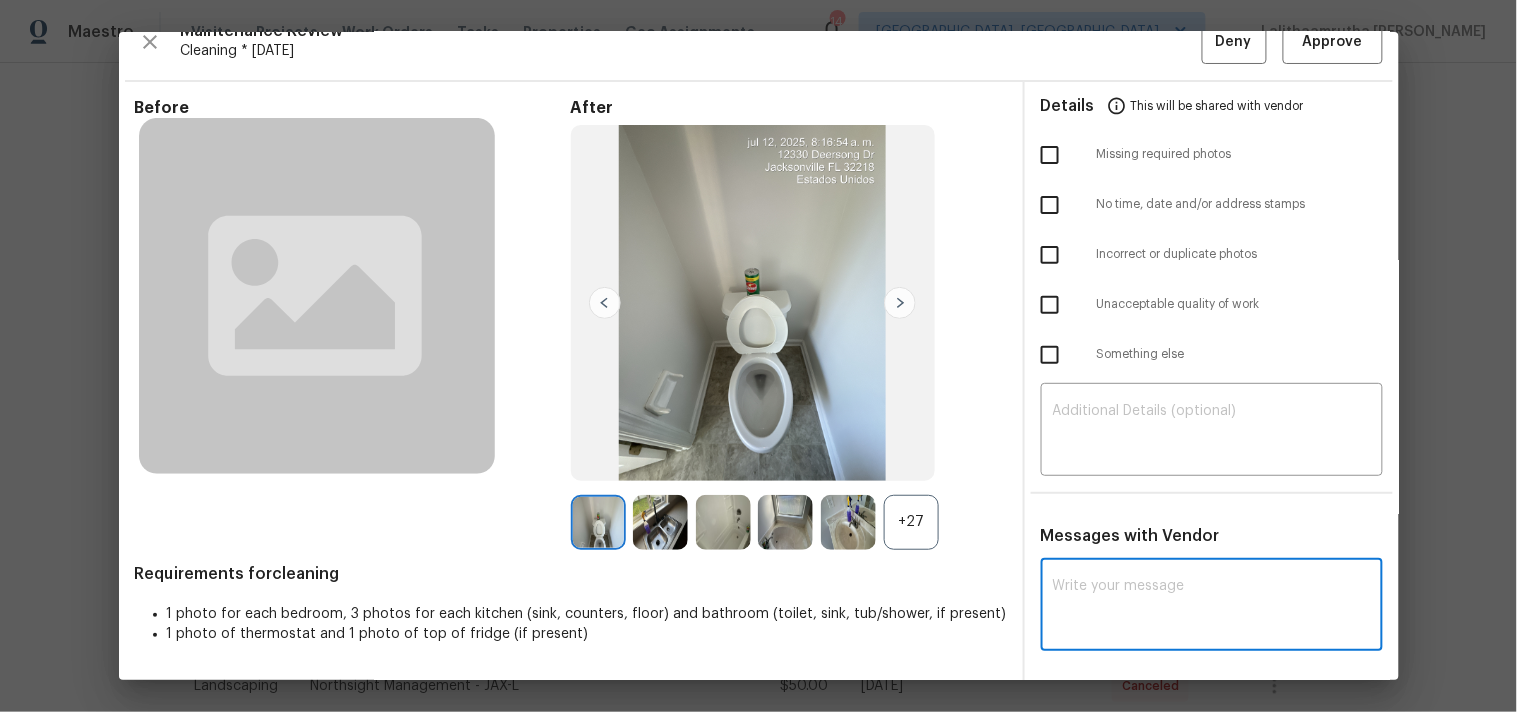 paste on "Maintenance Audit Team: Hello! Unfortunately, this Cleaning visit completed on 07/12/2025 has been denied because Kitchen sink needs to be cleaned. Per the updated Standards of Work, return visits to correct quality issues from a previously denied visit are not permitted. The work must meet quality standards and be fully completed during the initial visit in order to be approved. Please ensure that all standards are met at the next scheduled visit. If you or your team need a refresher on the quality standards and requirements, please refer to the updated Standards of Work that have been distributed via email. Thank you!" 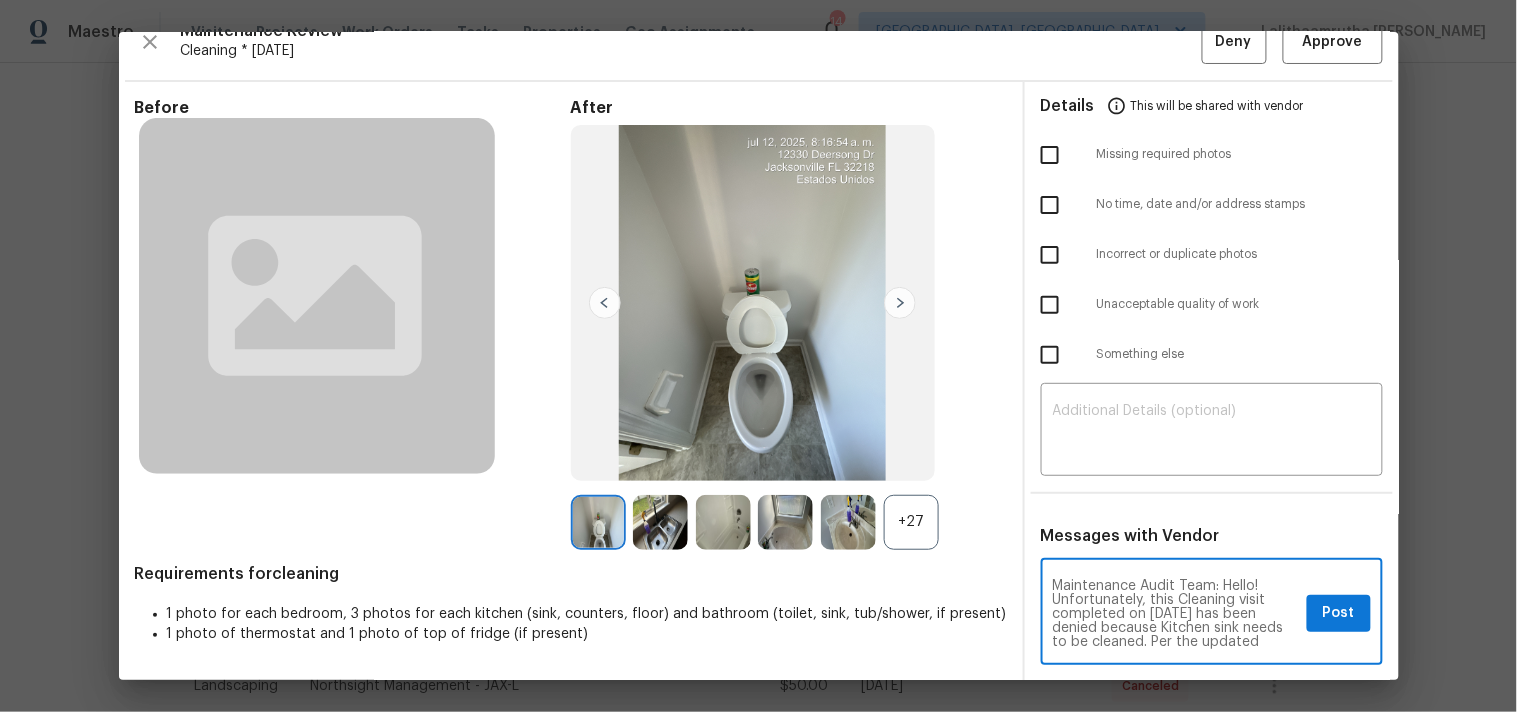 scroll, scrollTop: 223, scrollLeft: 0, axis: vertical 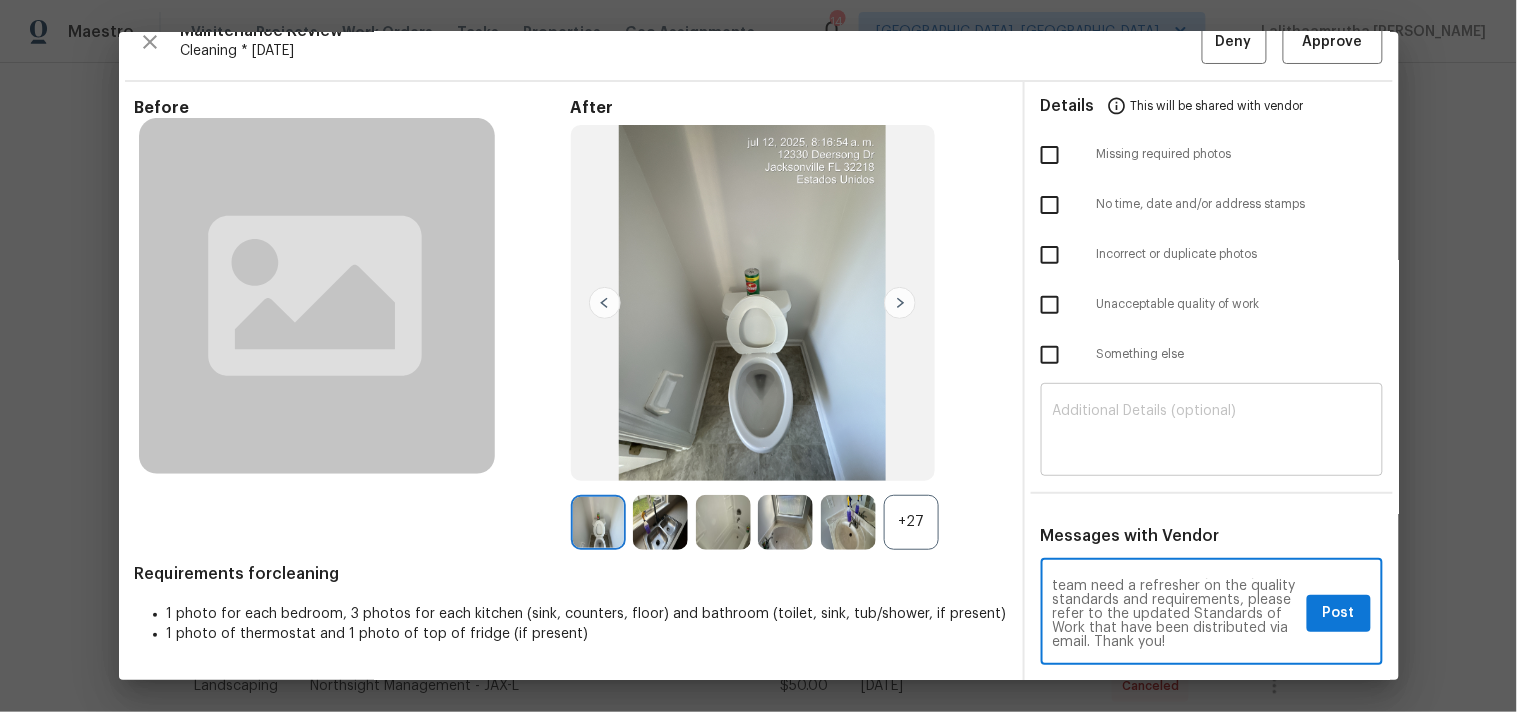 type on "Maintenance Audit Team: Hello! Unfortunately, this Cleaning visit completed on 07/12/2025 has been denied because Kitchen sink needs to be cleaned. Per the updated Standards of Work, return visits to correct quality issues from a previously denied visit are not permitted. The work must meet quality standards and be fully completed during the initial visit in order to be approved. Please ensure that all standards are met at the next scheduled visit. If you or your team need a refresher on the quality standards and requirements, please refer to the updated Standards of Work that have been distributed via email. Thank you!" 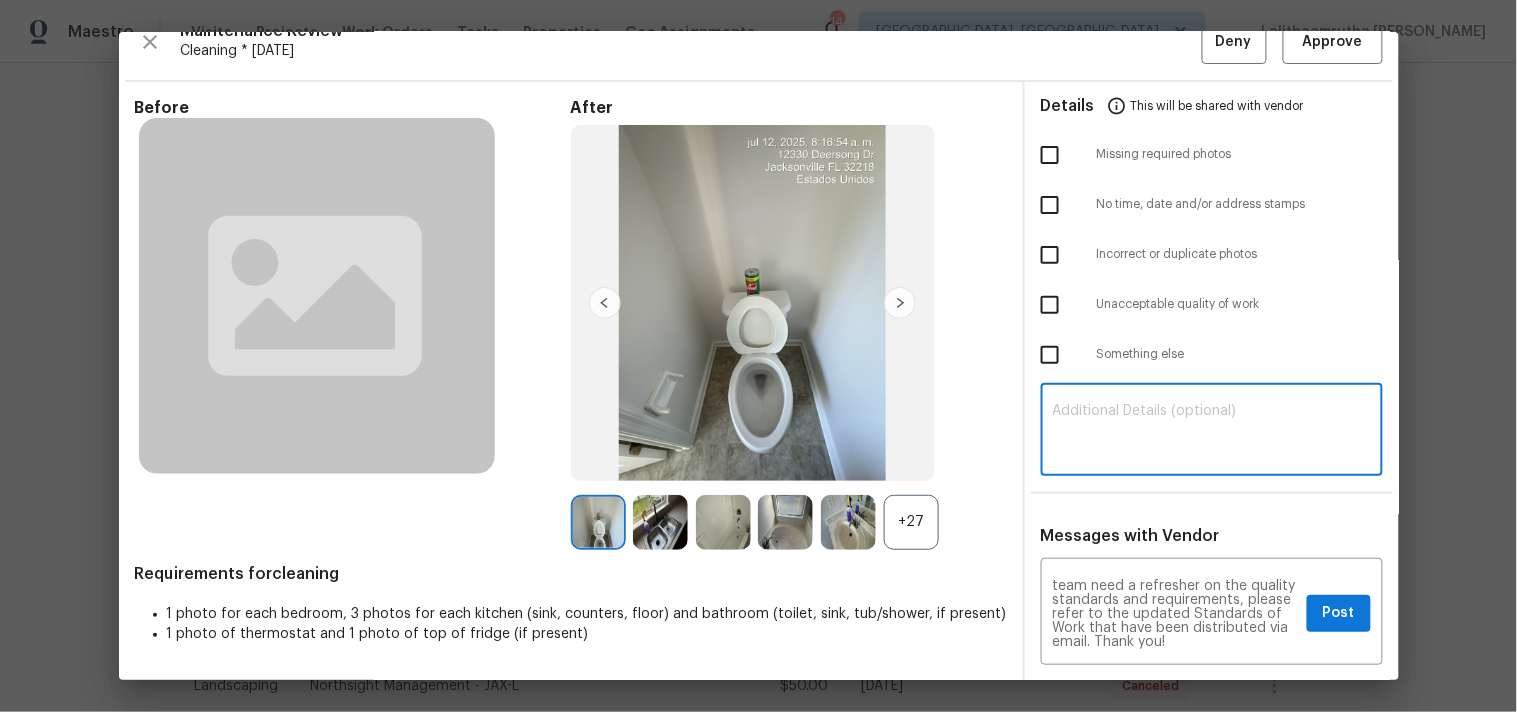 paste on "Maintenance Audit Team: Hello! Unfortunately, this Cleaning visit completed on 07/12/2025 has been denied because Kitchen sink needs to be cleaned. Per the updated Standards of Work, return visits to correct quality issues from a previously denied visit are not permitted. The work must meet quality standards and be fully completed during the initial visit in order to be approved. Please ensure that all standards are met at the next scheduled visit. If you or your team need a refresher on the quality standards and requirements, please refer to the updated Standards of Work that have been distributed via email. Thank you!" 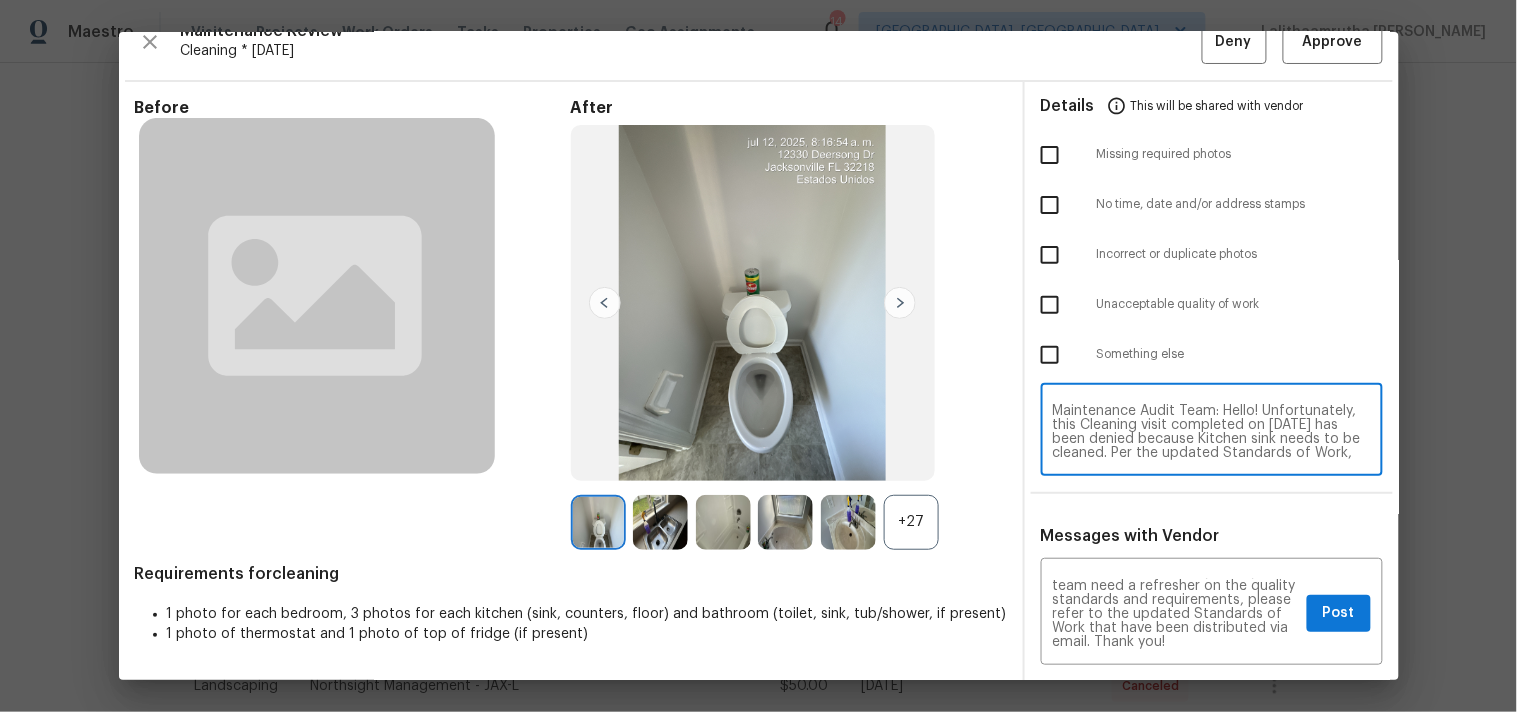 scroll, scrollTop: 167, scrollLeft: 0, axis: vertical 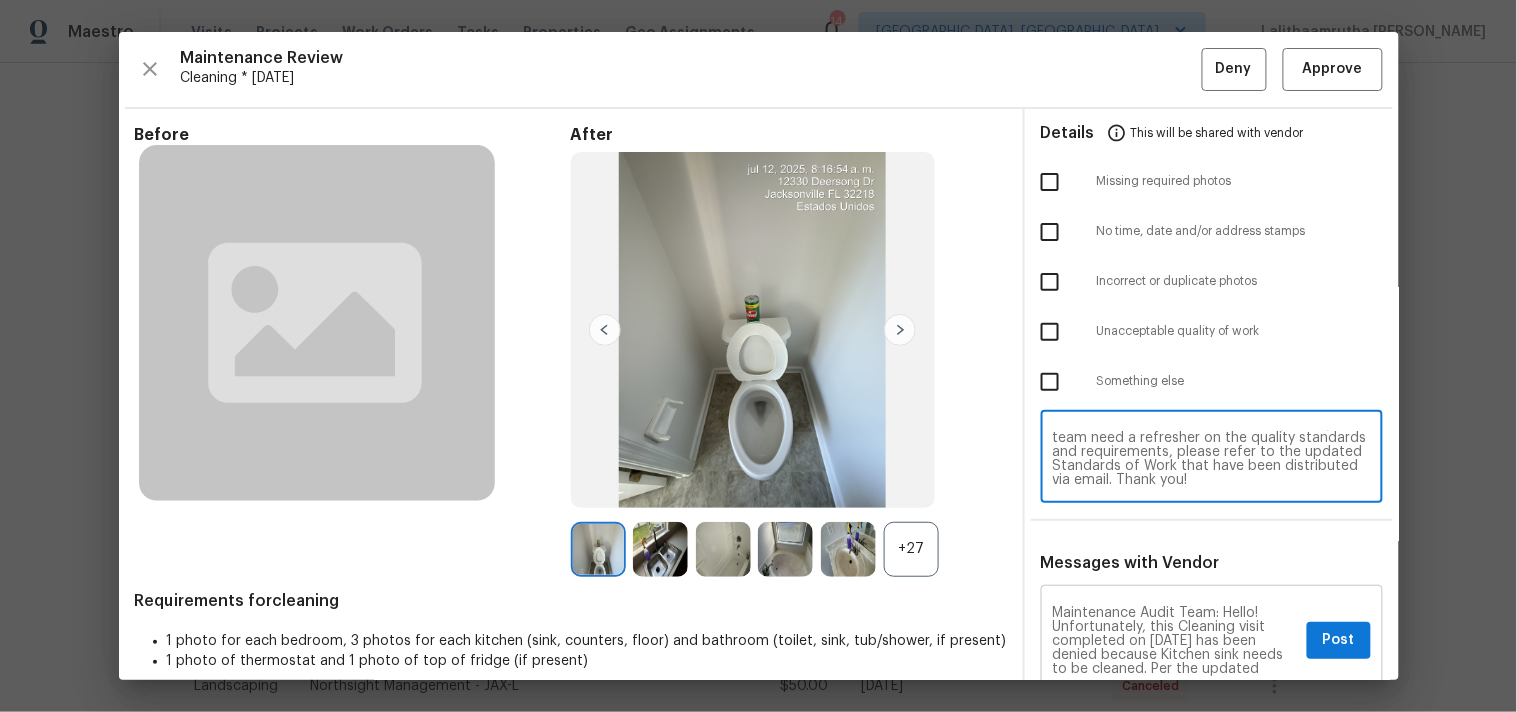 type on "Maintenance Audit Team: Hello! Unfortunately, this Cleaning visit completed on 07/12/2025 has been denied because Kitchen sink needs to be cleaned. Per the updated Standards of Work, return visits to correct quality issues from a previously denied visit are not permitted. The work must meet quality standards and be fully completed during the initial visit in order to be approved. Please ensure that all standards are met at the next scheduled visit. If you or your team need a refresher on the quality standards and requirements, please refer to the updated Standards of Work that have been distributed via email. Thank you!" 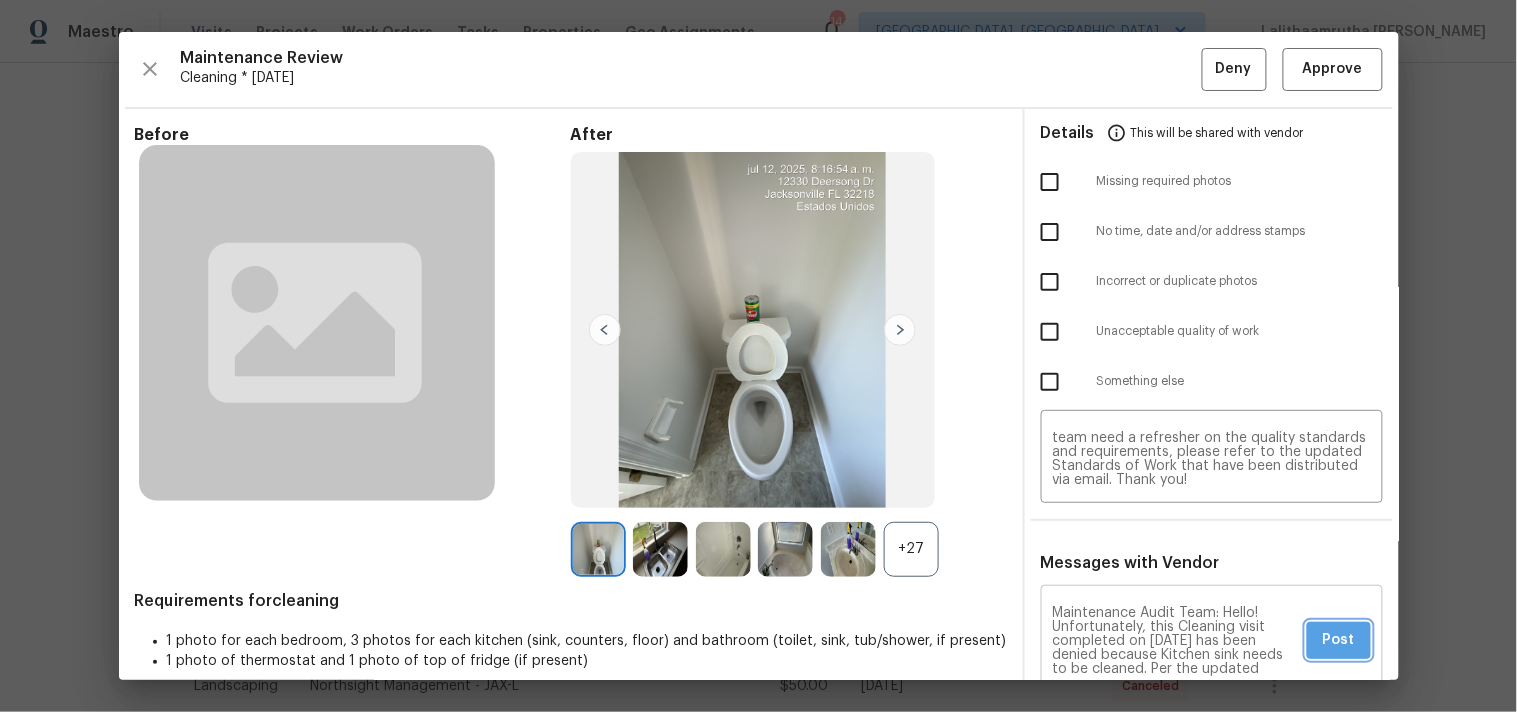 click on "Post" at bounding box center [1339, 640] 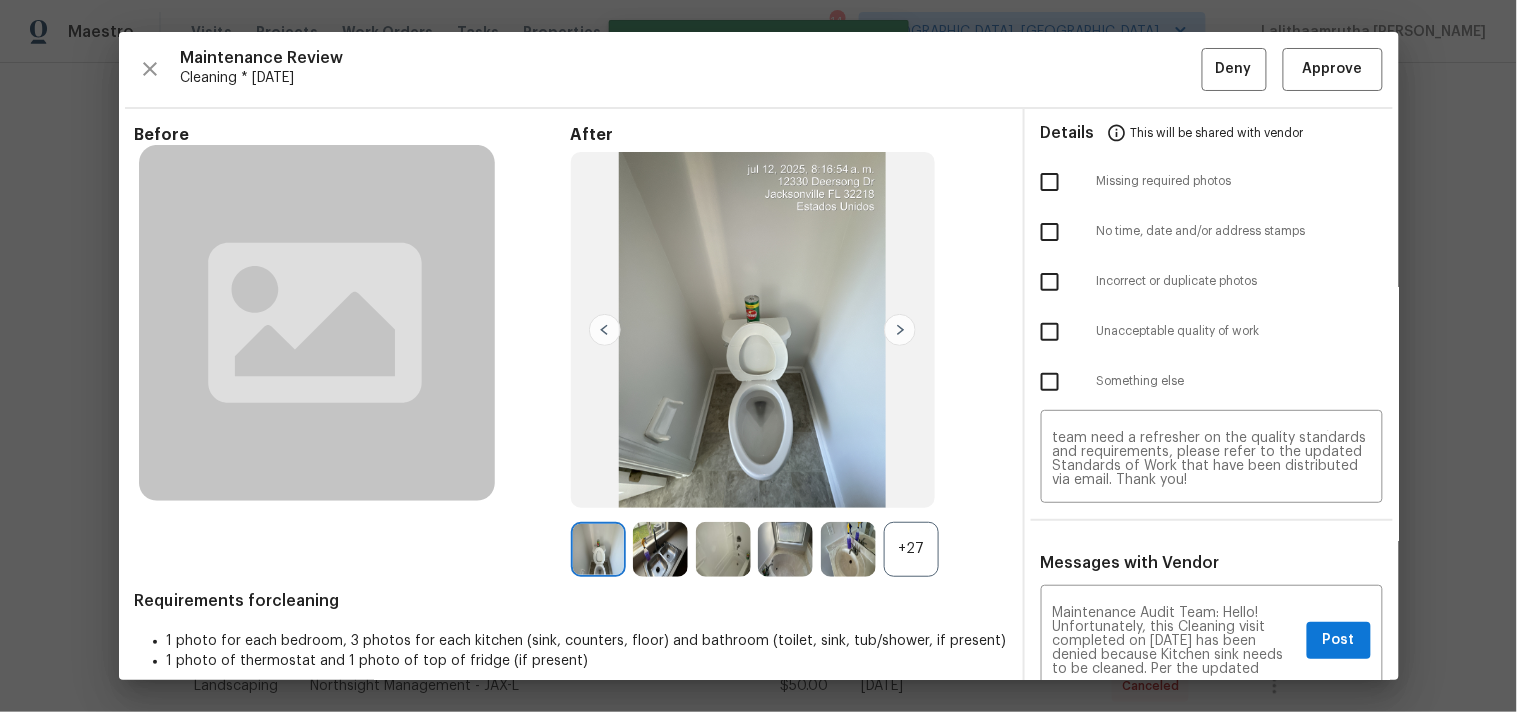 type 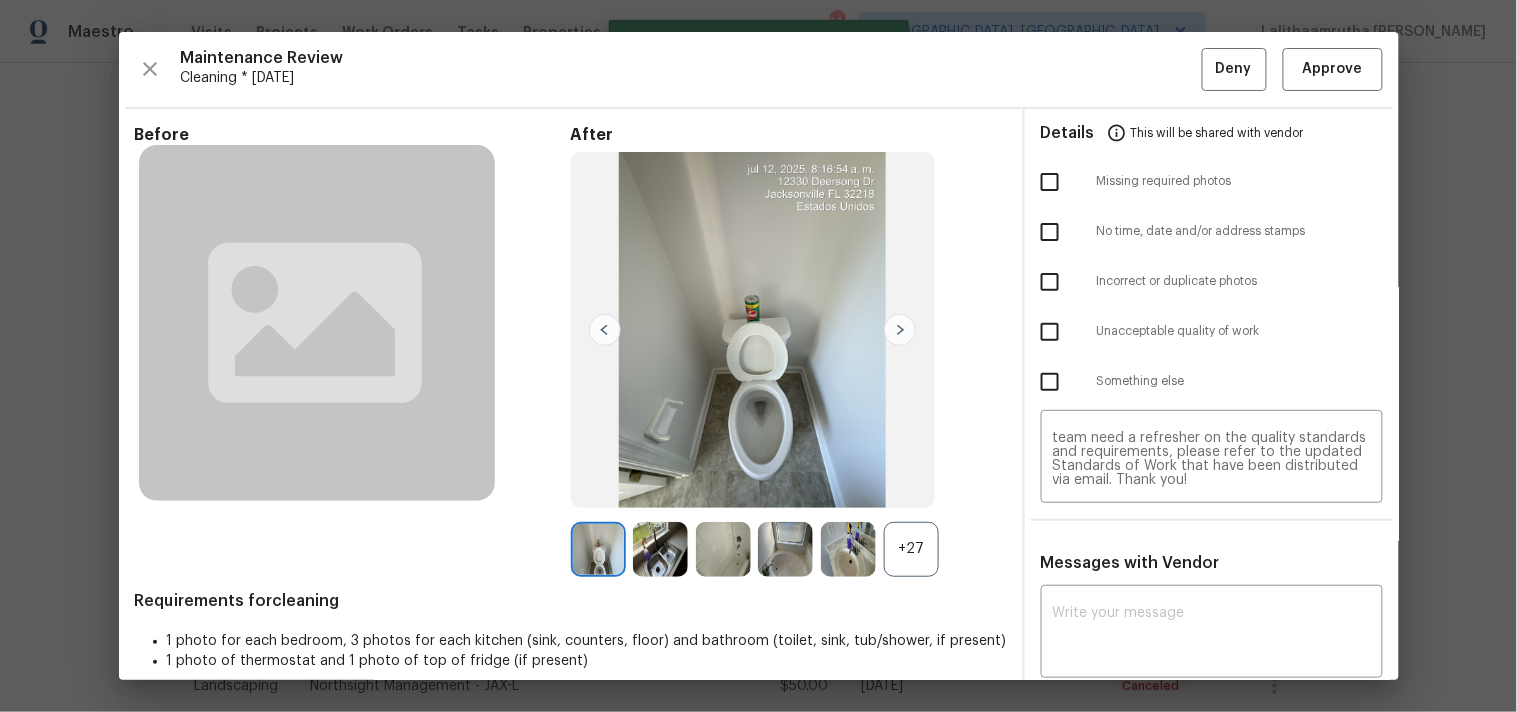 click at bounding box center [1050, 332] 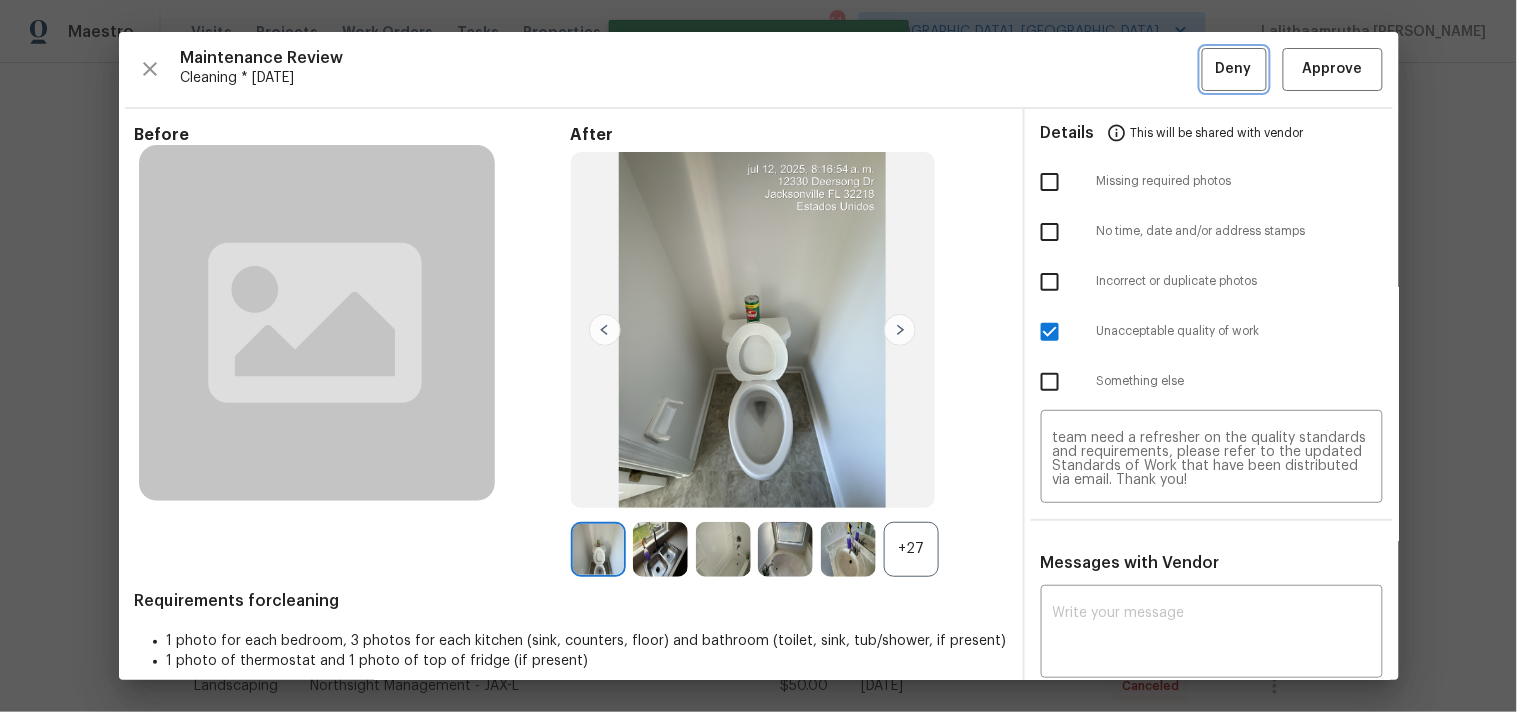 click on "Deny" at bounding box center (1234, 69) 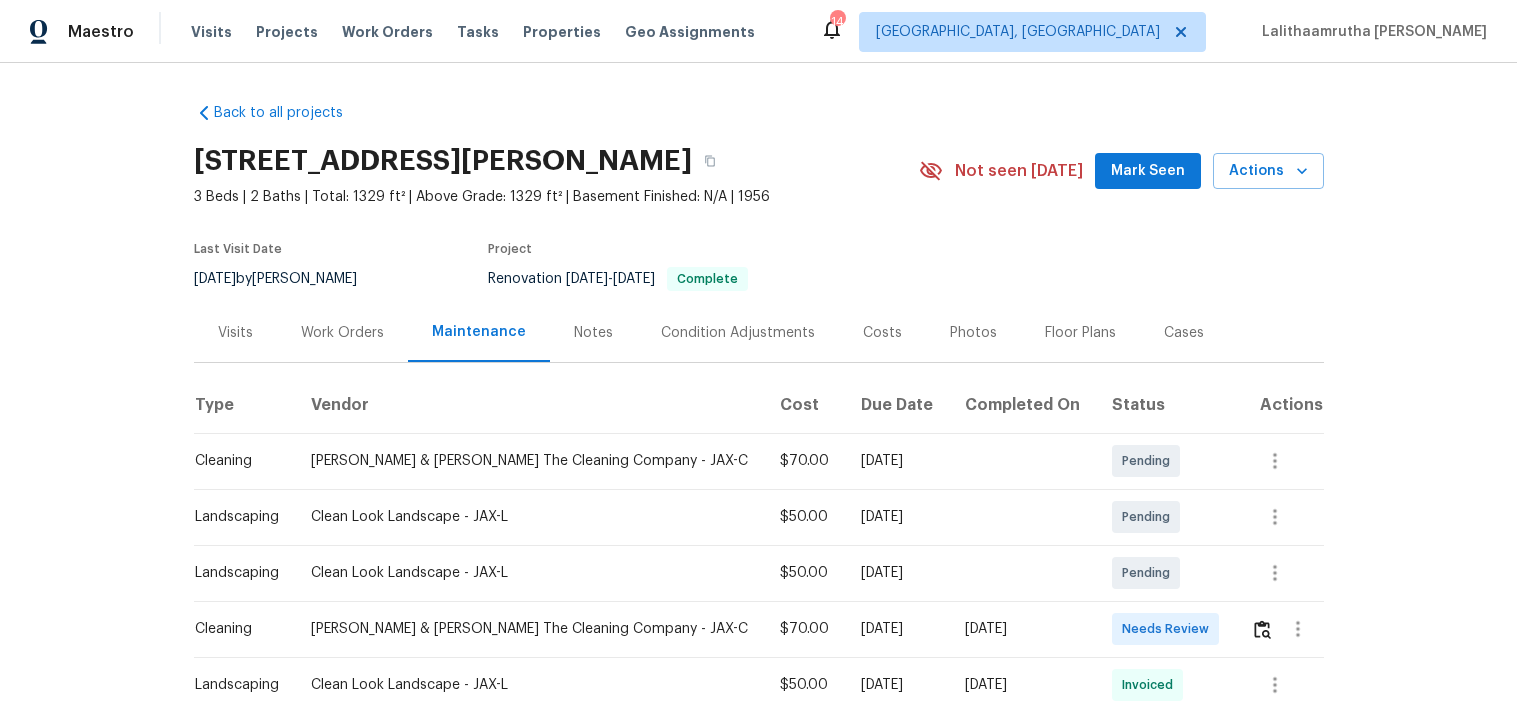 scroll, scrollTop: 0, scrollLeft: 0, axis: both 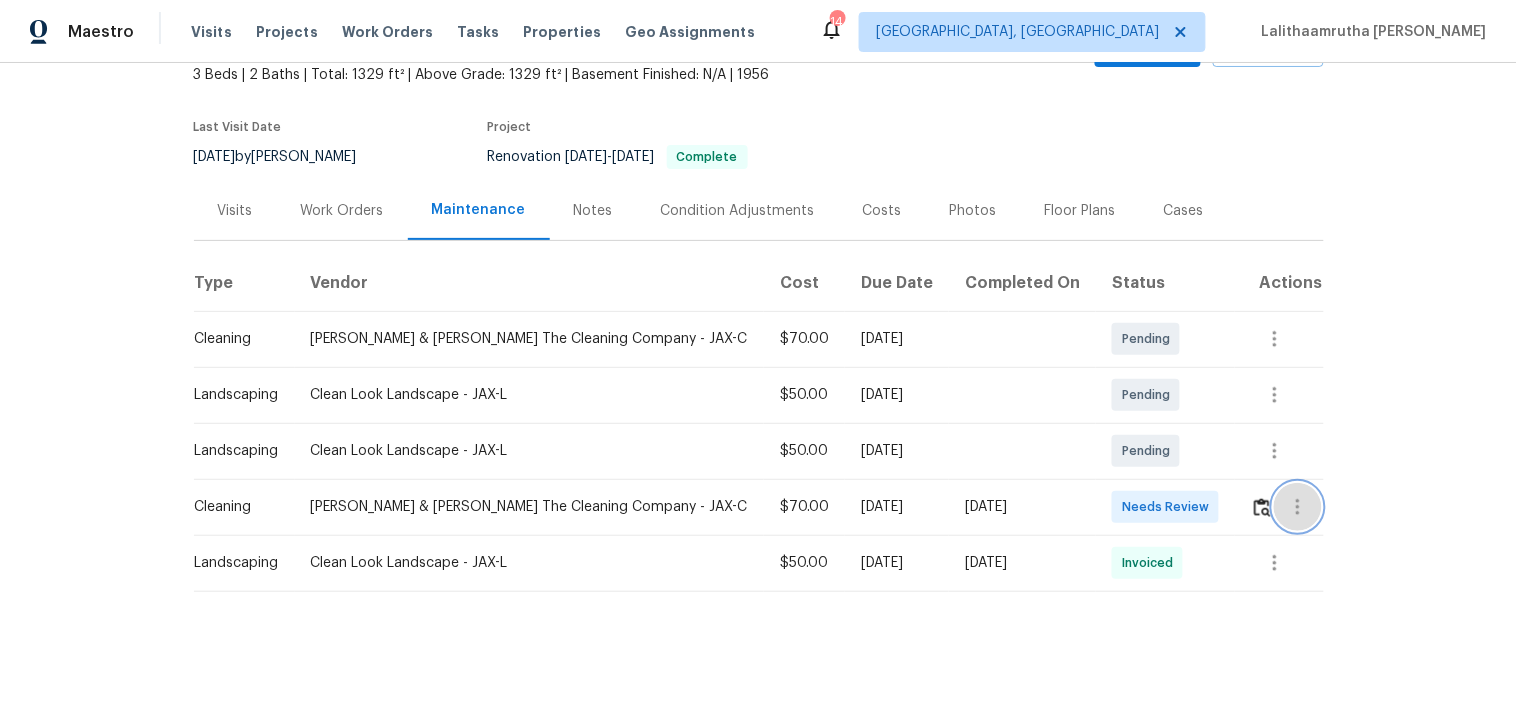 click at bounding box center (1298, 507) 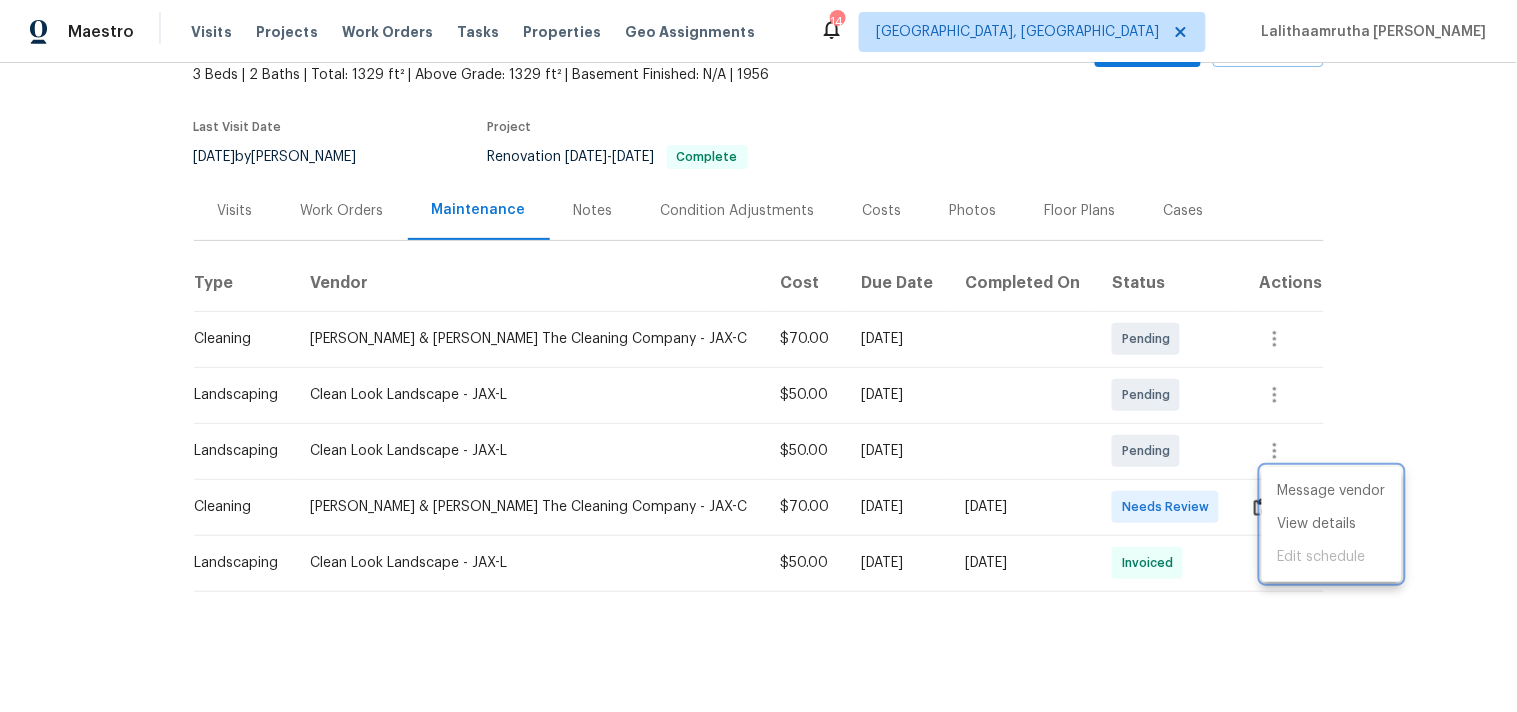 click at bounding box center [758, 356] 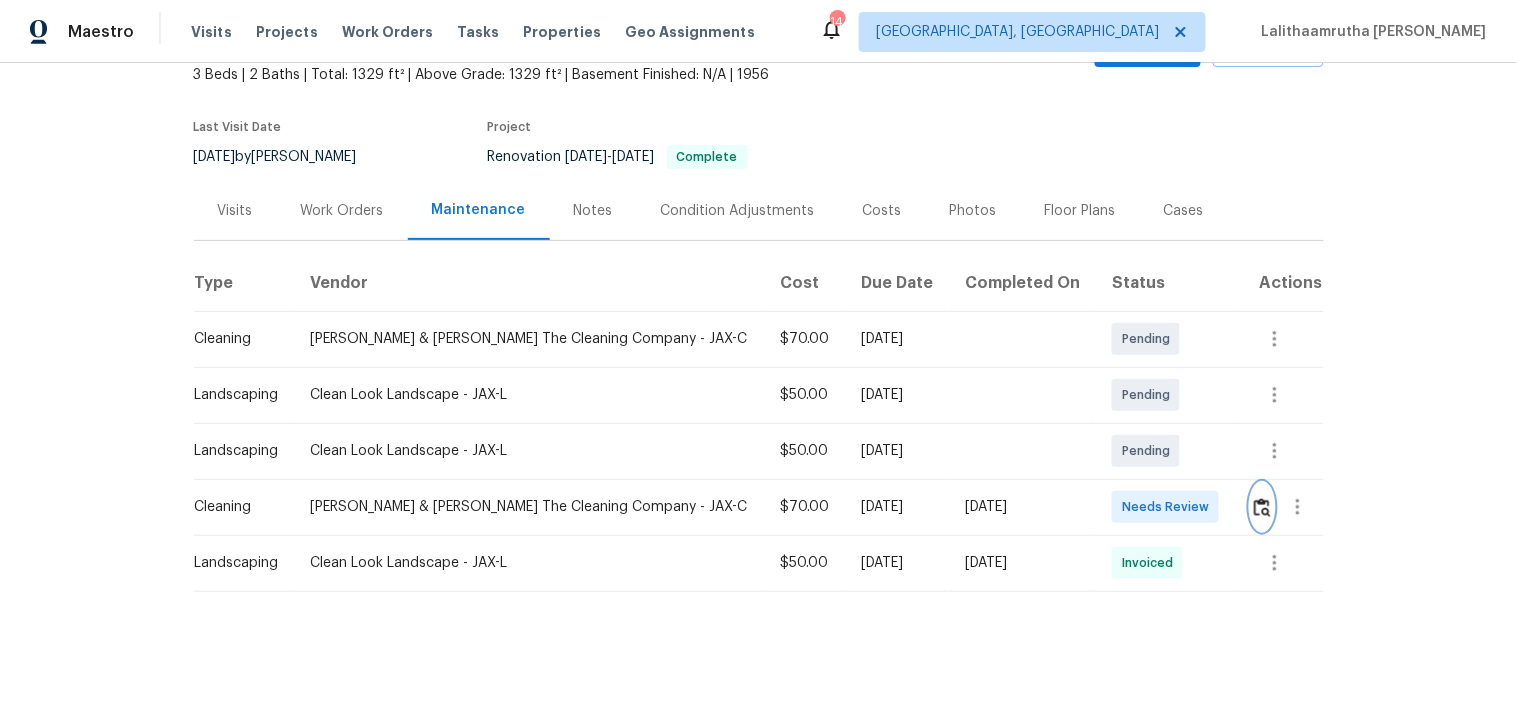 click at bounding box center [1262, 507] 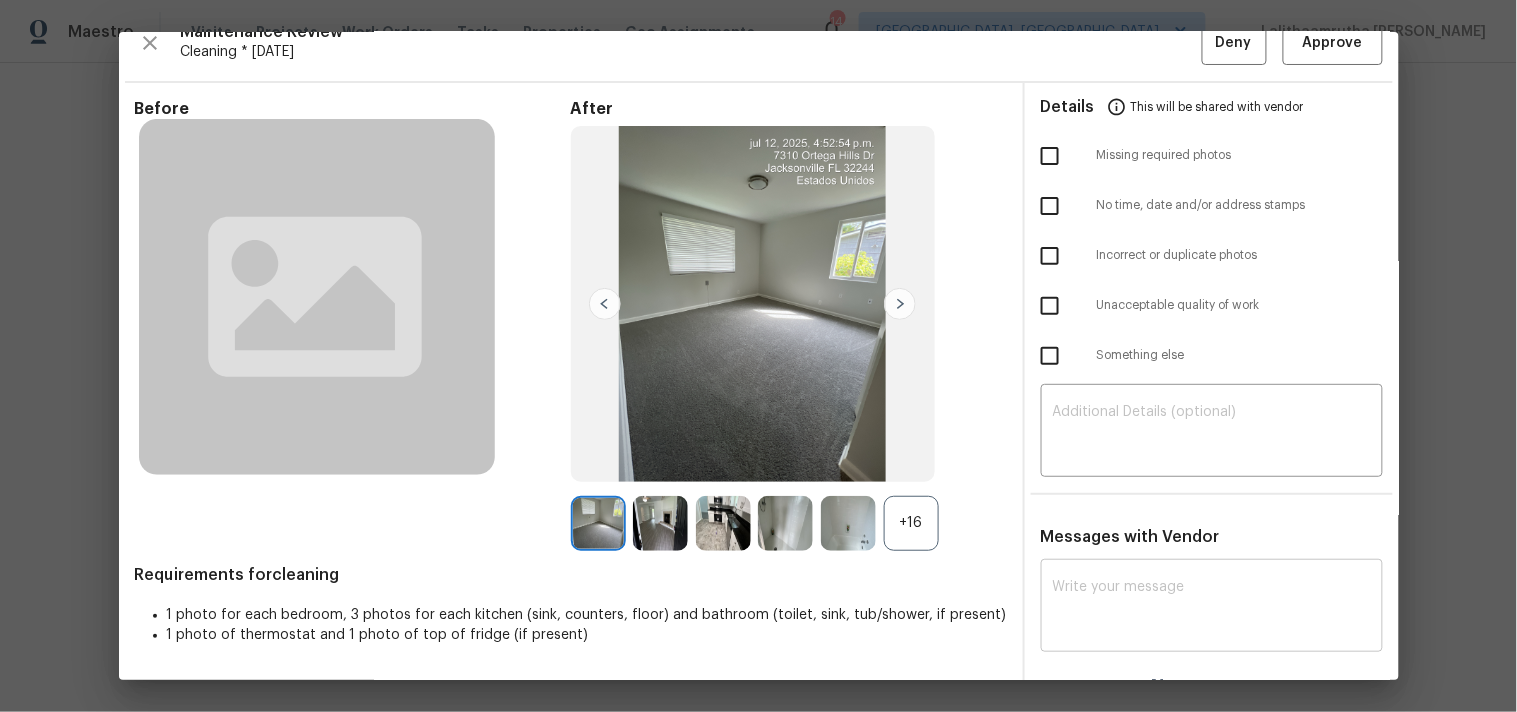 scroll, scrollTop: 27, scrollLeft: 0, axis: vertical 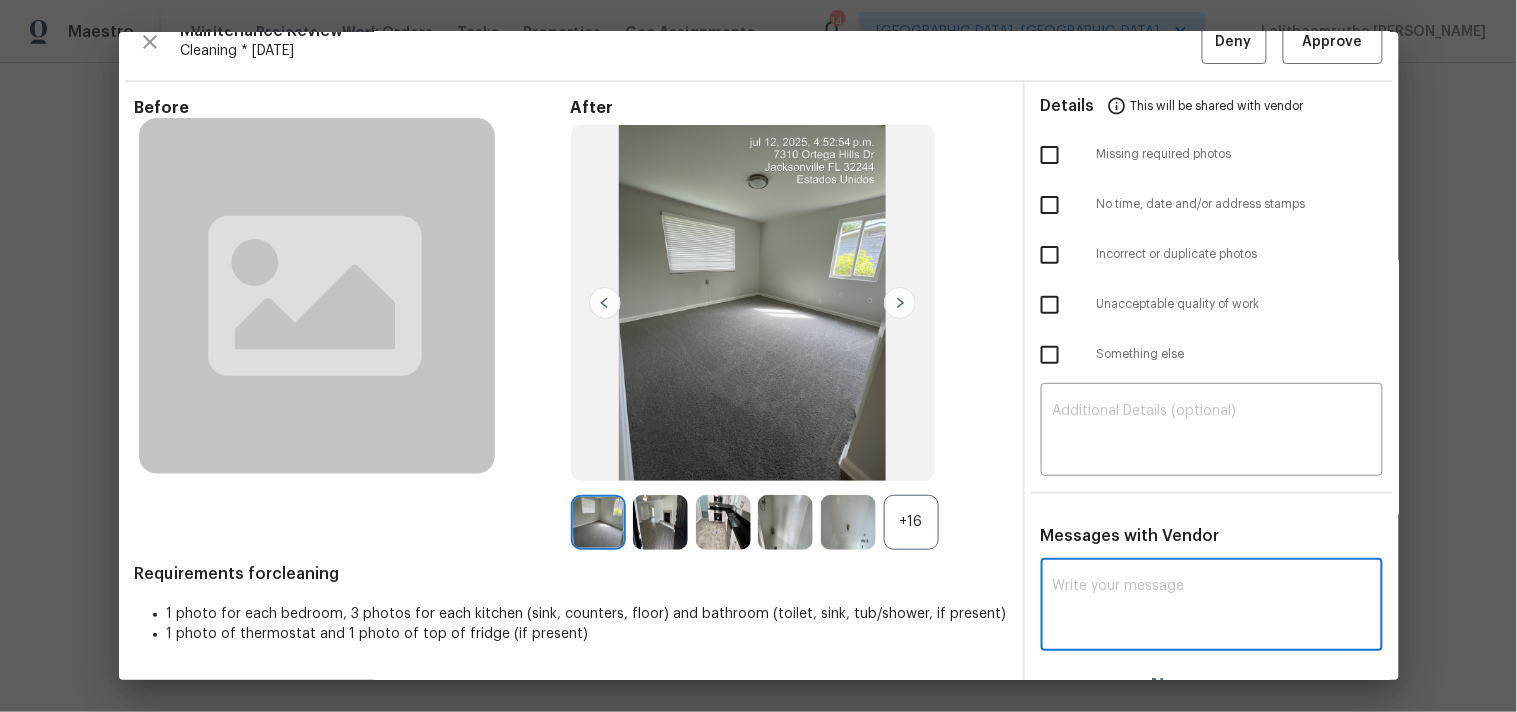 click at bounding box center (1212, 607) 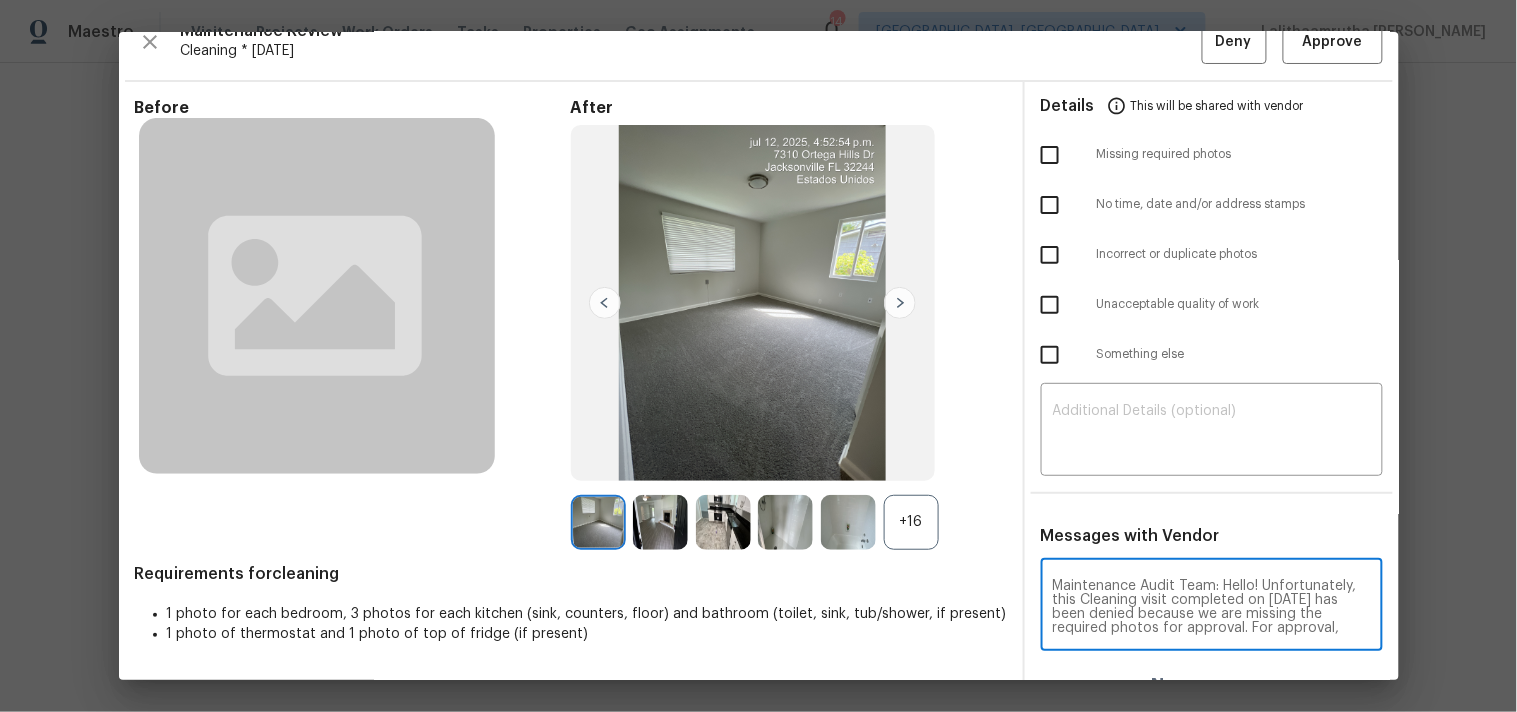 scroll, scrollTop: 237, scrollLeft: 0, axis: vertical 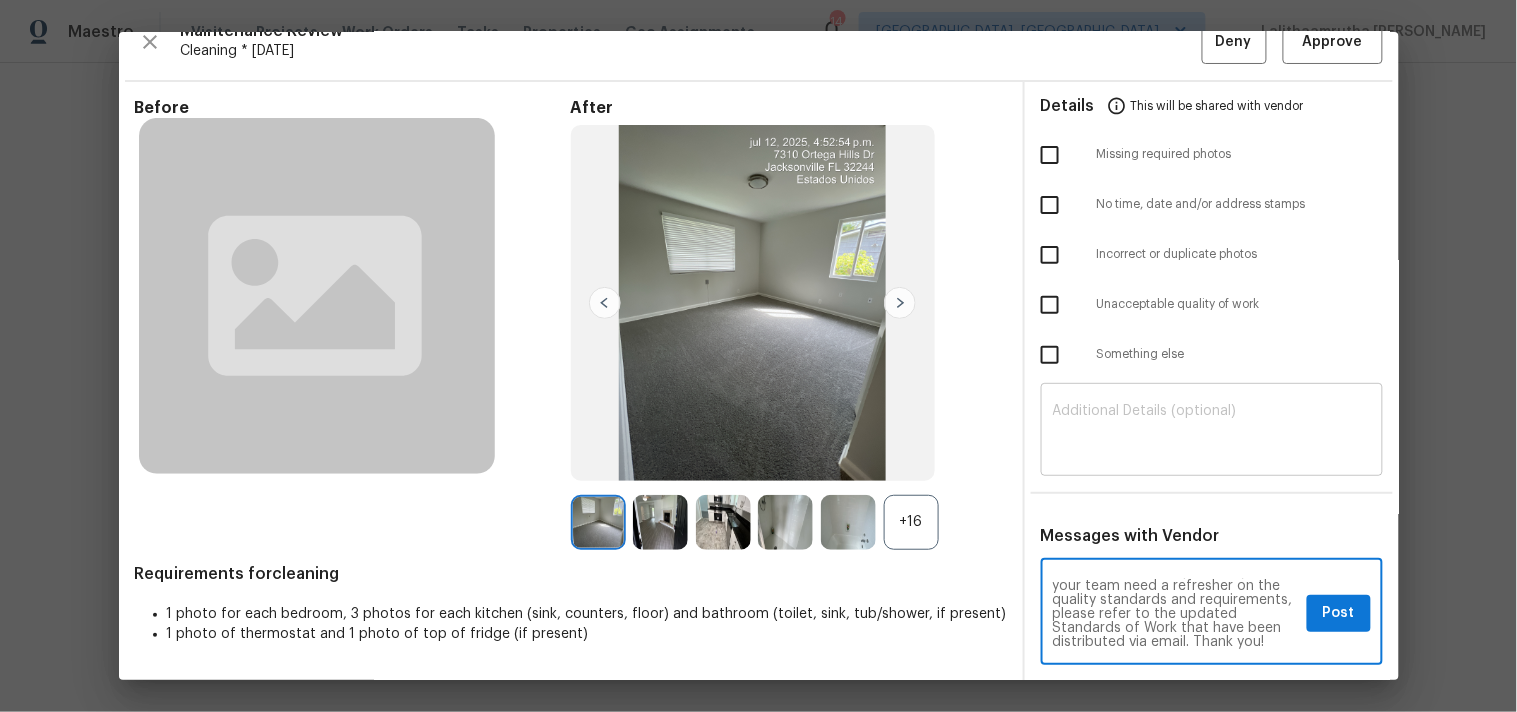 type on "Maintenance Audit Team: Hello! Unfortunately, this Cleaning visit completed on 07/12/2025 has been denied because we are missing the required photos for approval. For approval, please upload 1 bathroom sink, Thermostat photos only if the correct or missing photos were taken on the same day the visit was completed. If those photos are available, they must be uploaded within 48 hours of the original visit date. If the required photos were not taken on the day of the visit, the denial will remain in place. If you or your team need a refresher on the quality standards and requirements, please refer to the updated Standards of Work that have been distributed via email. Thank you!" 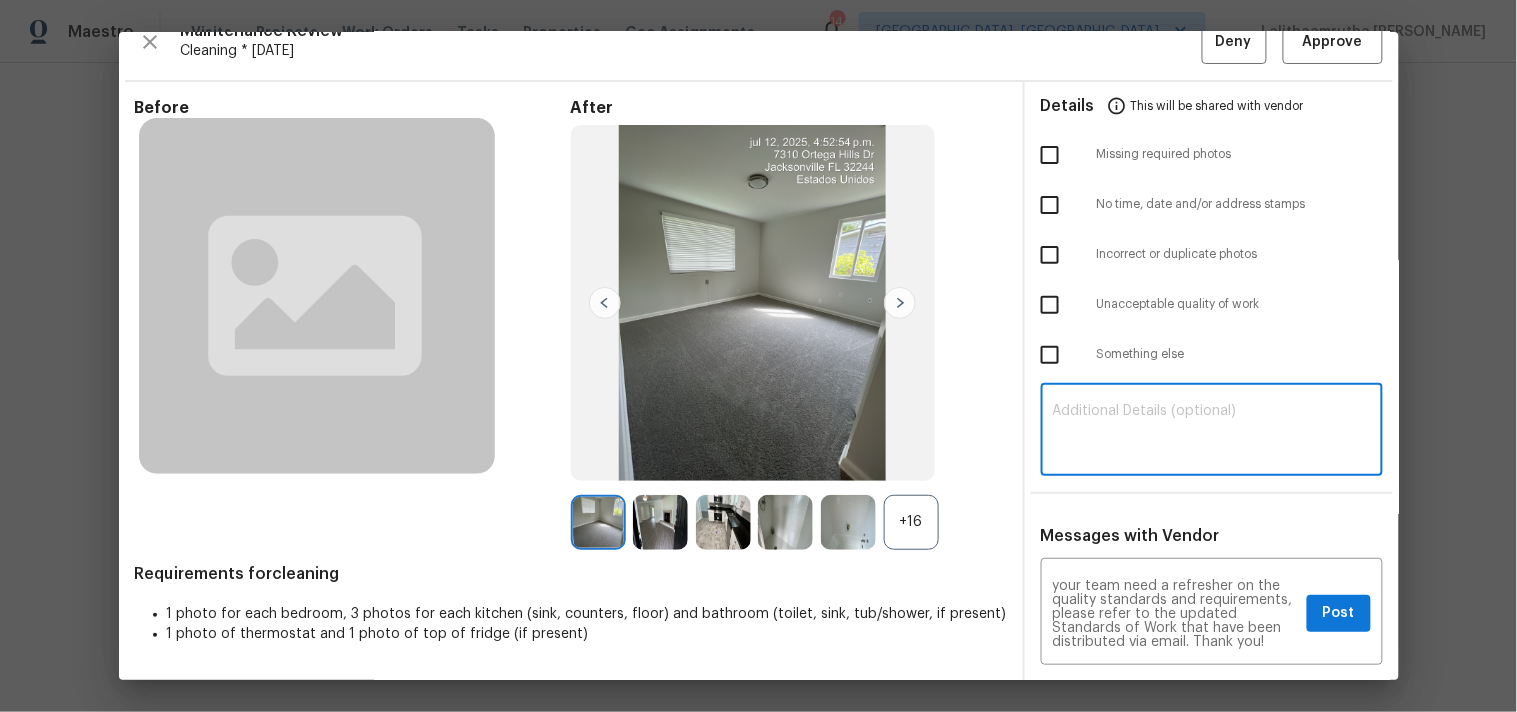 paste on "Maintenance Audit Team: Hello! Unfortunately, this Cleaning visit completed on 07/12/2025 has been denied because we are missing the required photos for approval. For approval, please upload 1 bathroom sink, Thermostat photos only if the correct or missing photos were taken on the same day the visit was completed. If those photos are available, they must be uploaded within 48 hours of the original visit date. If the required photos were not taken on the day of the visit, the denial will remain in place. If you or your team need a refresher on the quality standards and requirements, please refer to the updated Standards of Work that have been distributed via email. Thank you!" 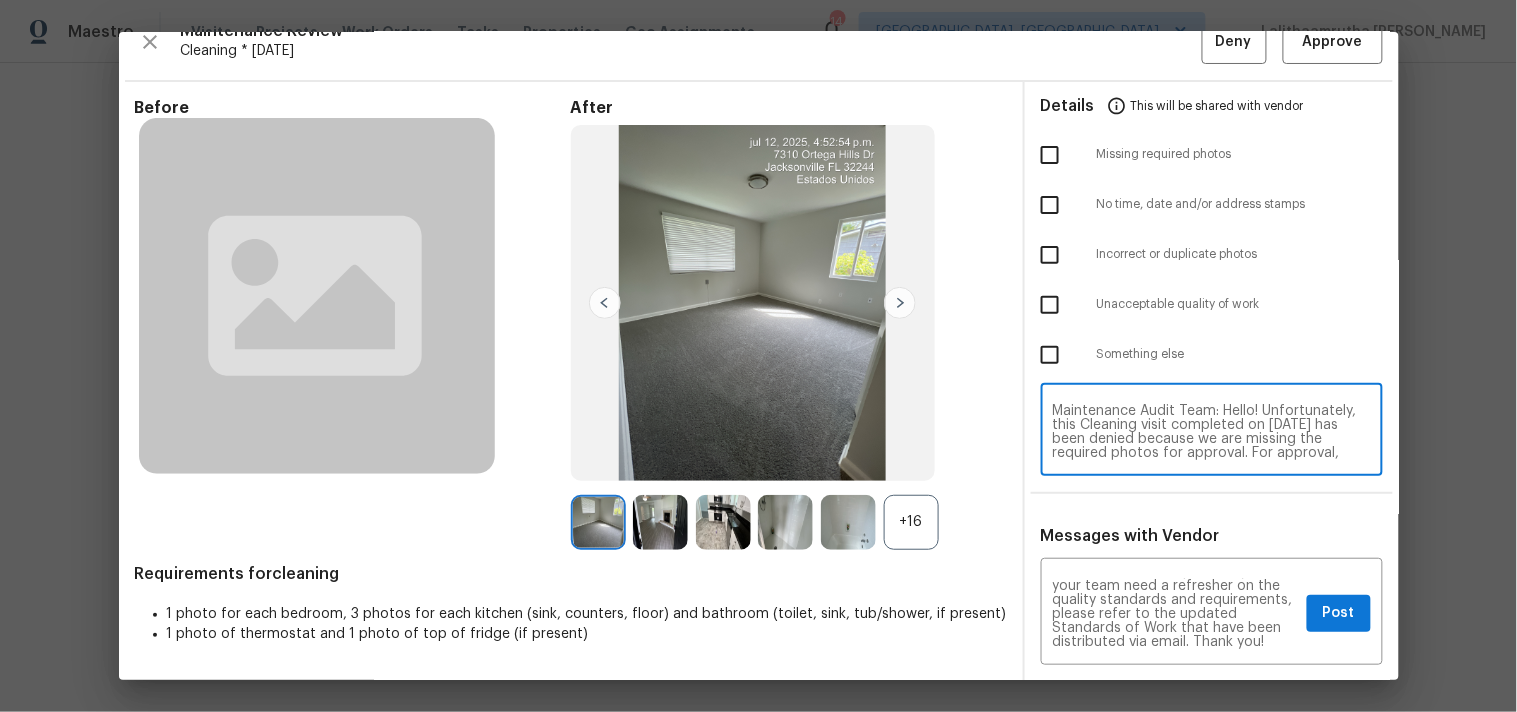 scroll, scrollTop: 167, scrollLeft: 0, axis: vertical 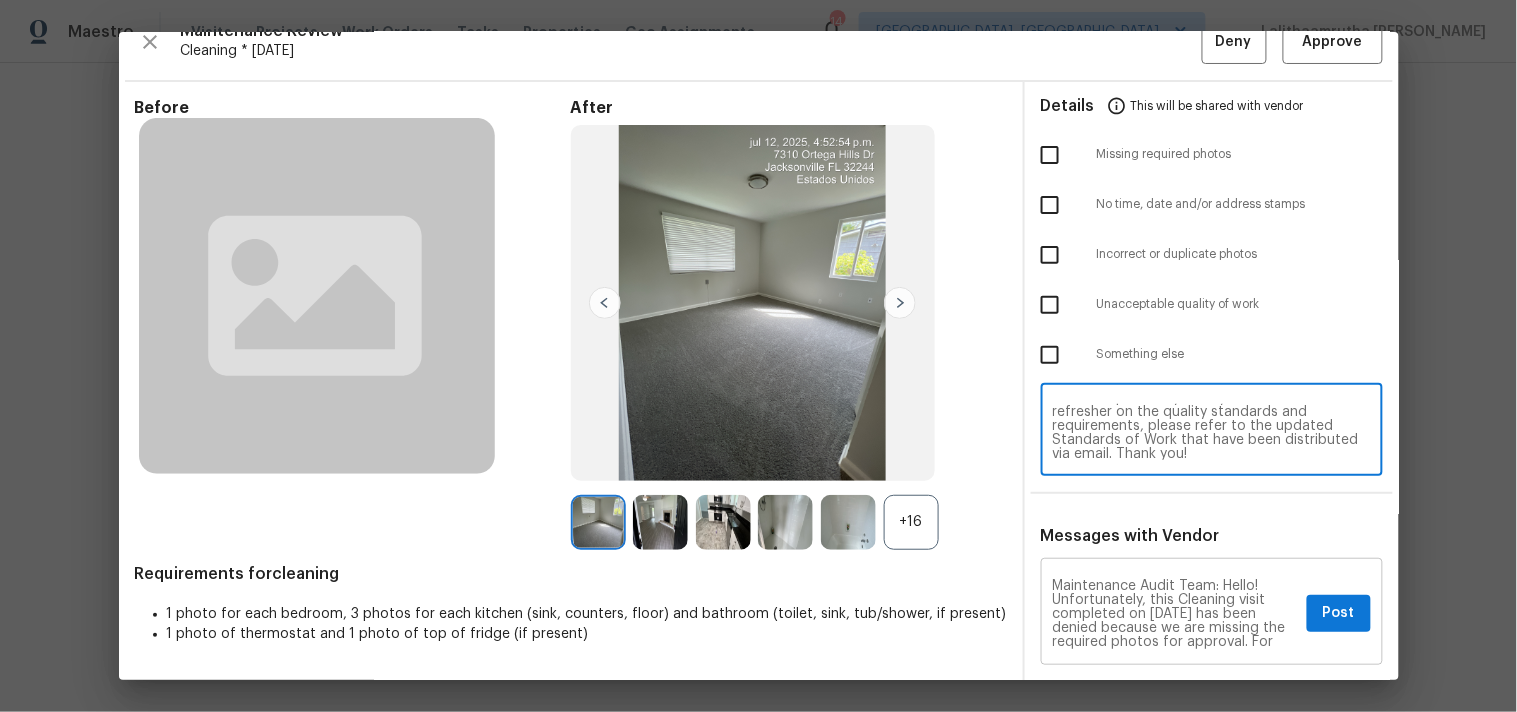 type on "Maintenance Audit Team: Hello! Unfortunately, this Cleaning visit completed on 07/12/2025 has been denied because we are missing the required photos for approval. For approval, please upload 1 bathroom sink, Thermostat photos only if the correct or missing photos were taken on the same day the visit was completed. If those photos are available, they must be uploaded within 48 hours of the original visit date. If the required photos were not taken on the day of the visit, the denial will remain in place. If you or your team need a refresher on the quality standards and requirements, please refer to the updated Standards of Work that have been distributed via email. Thank you!" 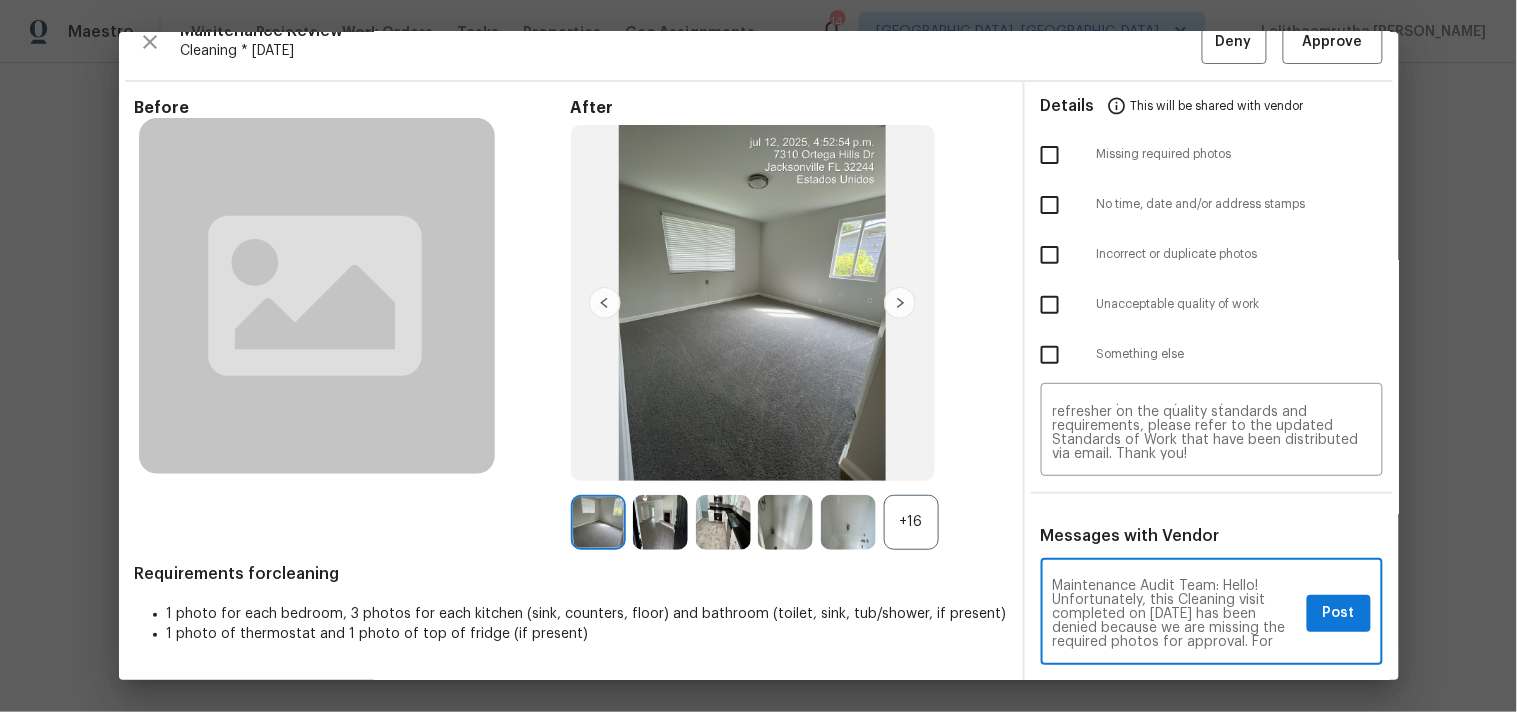 scroll, scrollTop: 44, scrollLeft: 0, axis: vertical 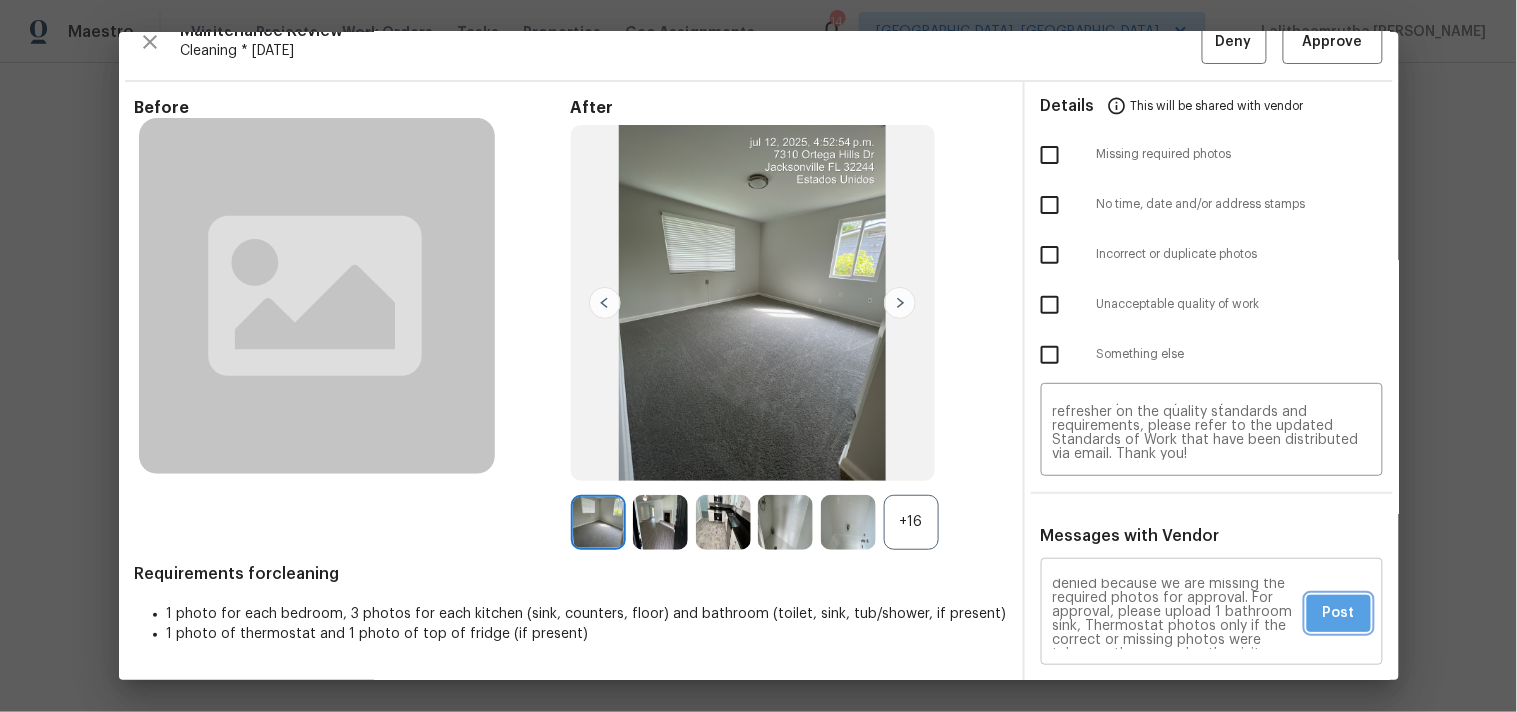 click on "Post" at bounding box center (1339, 613) 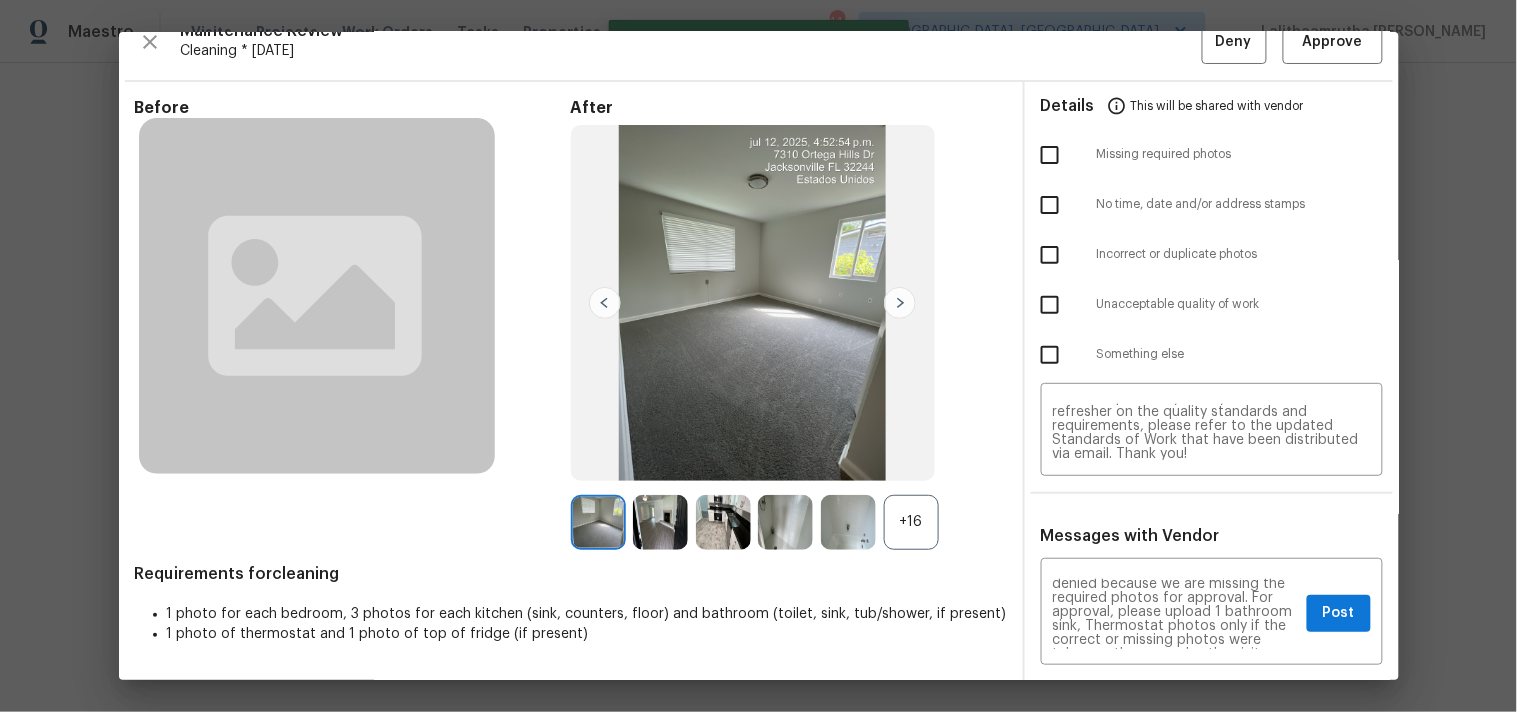 type 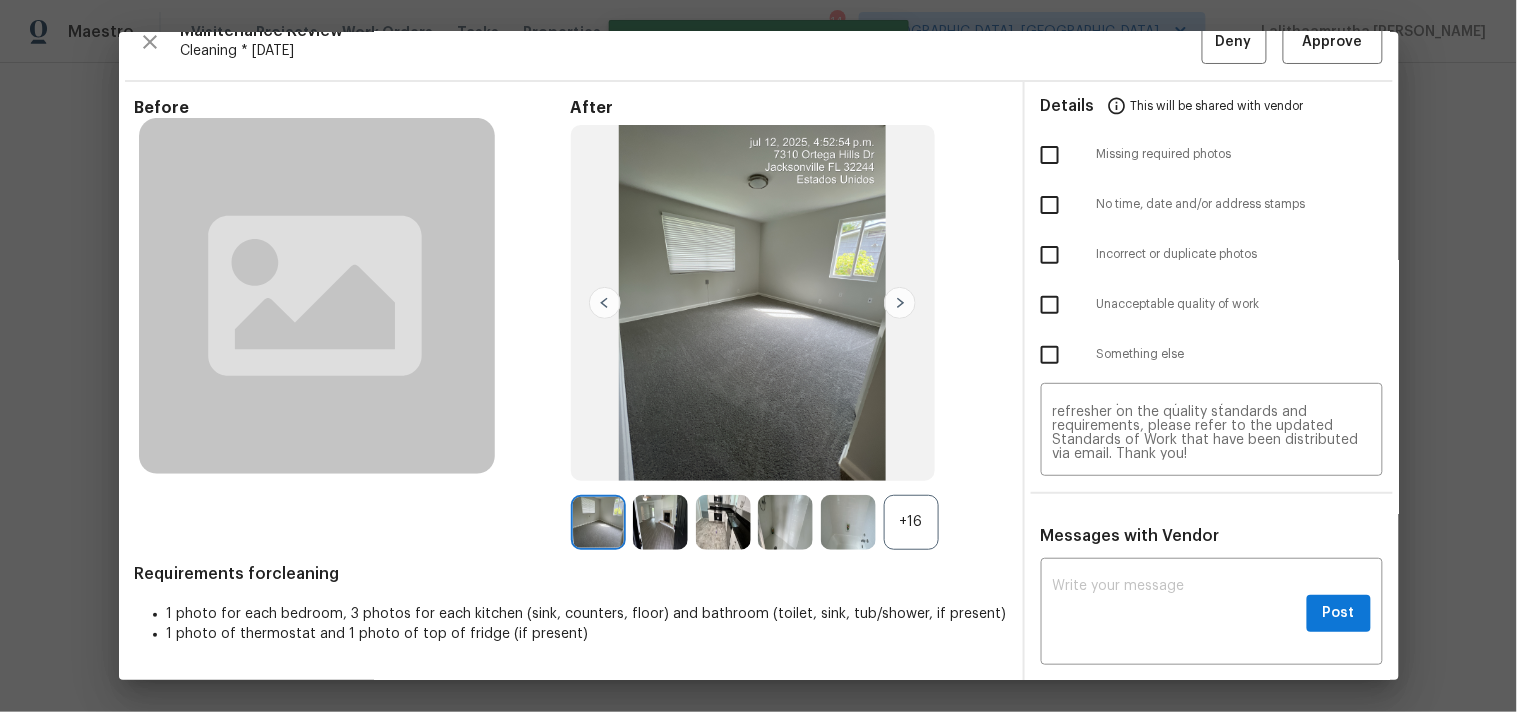 scroll, scrollTop: 0, scrollLeft: 0, axis: both 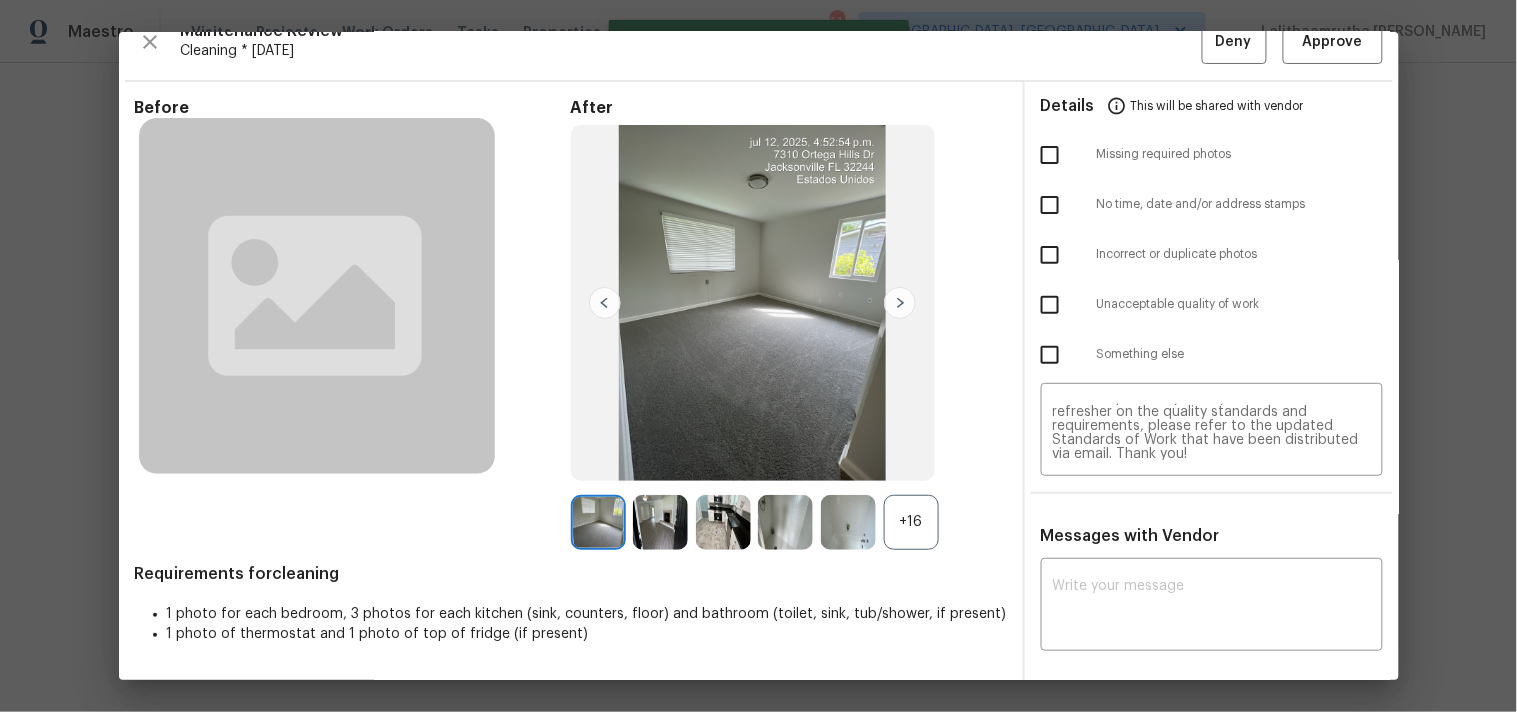 click at bounding box center (1050, 155) 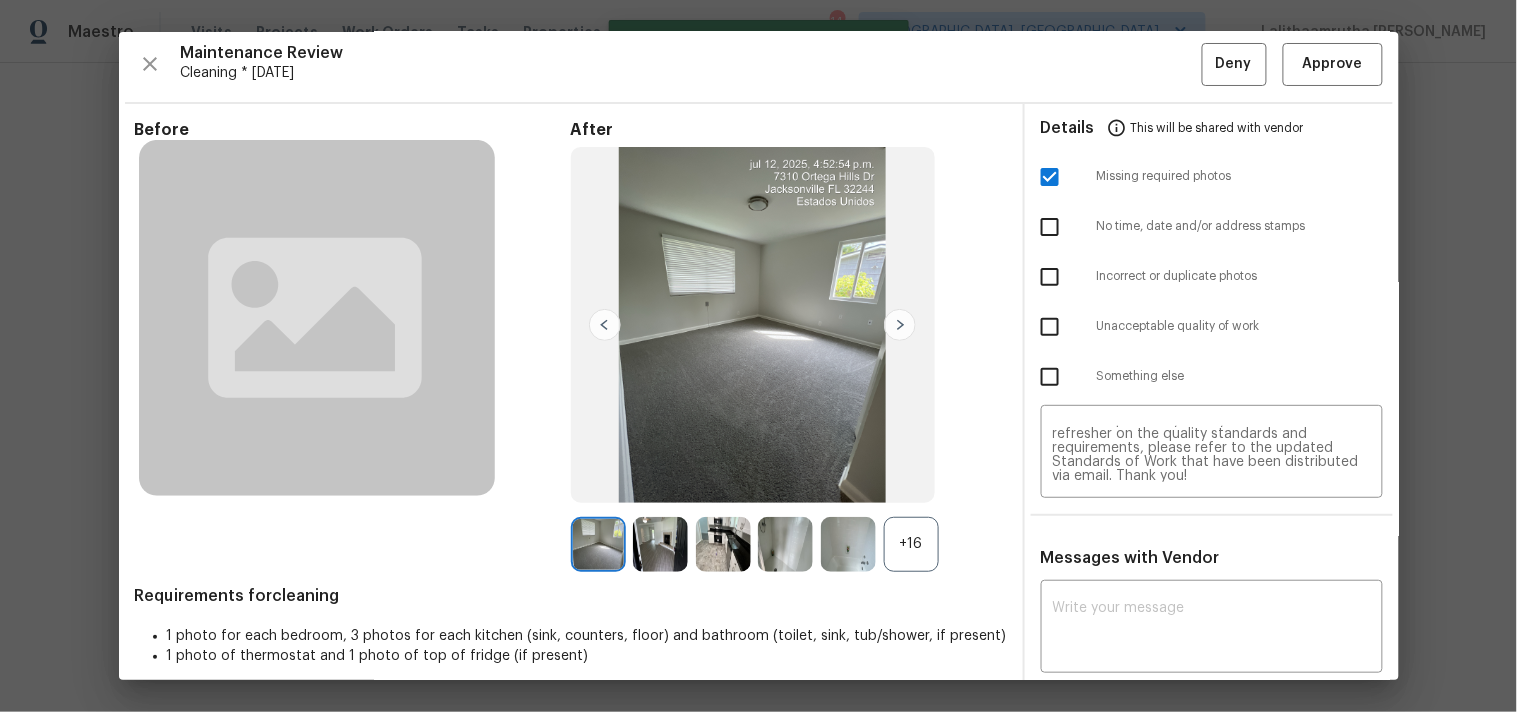 scroll, scrollTop: 0, scrollLeft: 0, axis: both 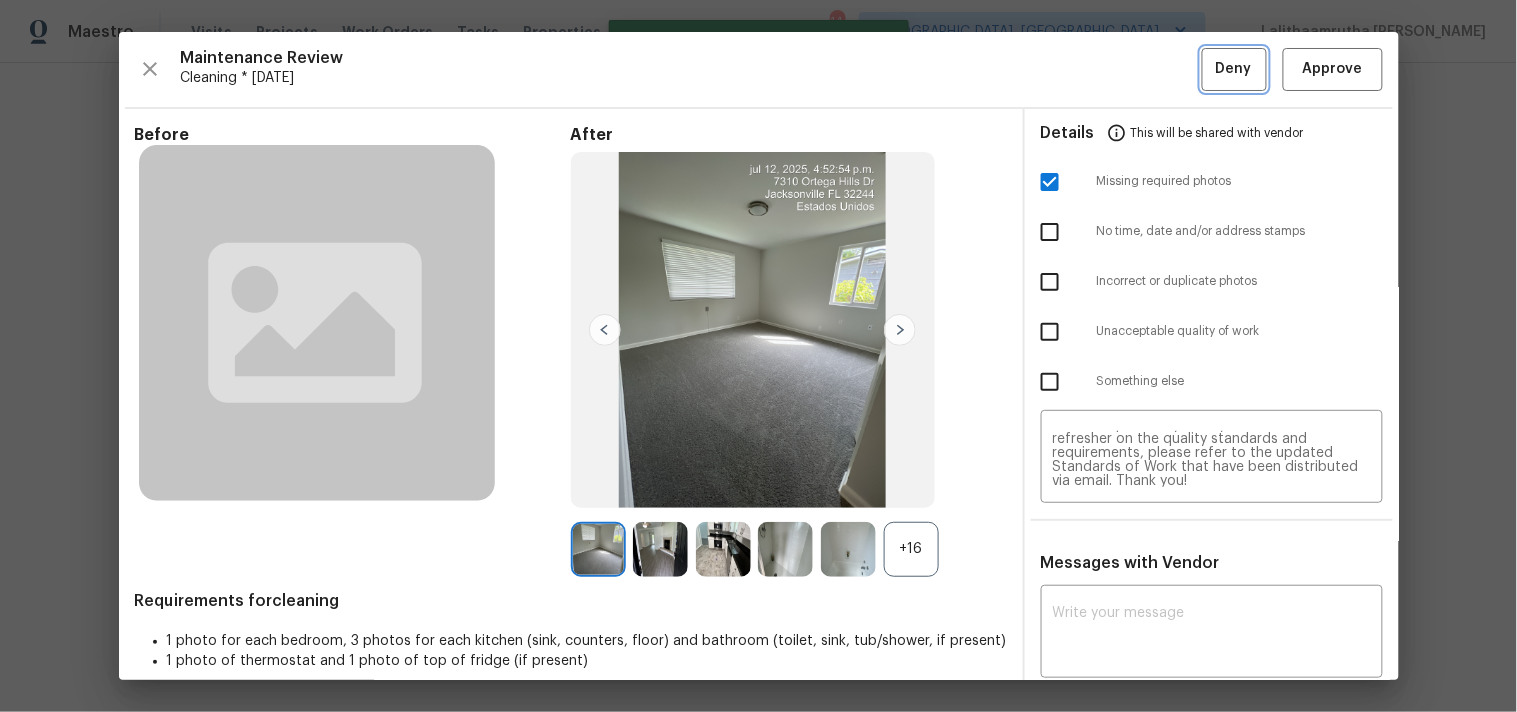 click on "Deny" at bounding box center (1234, 69) 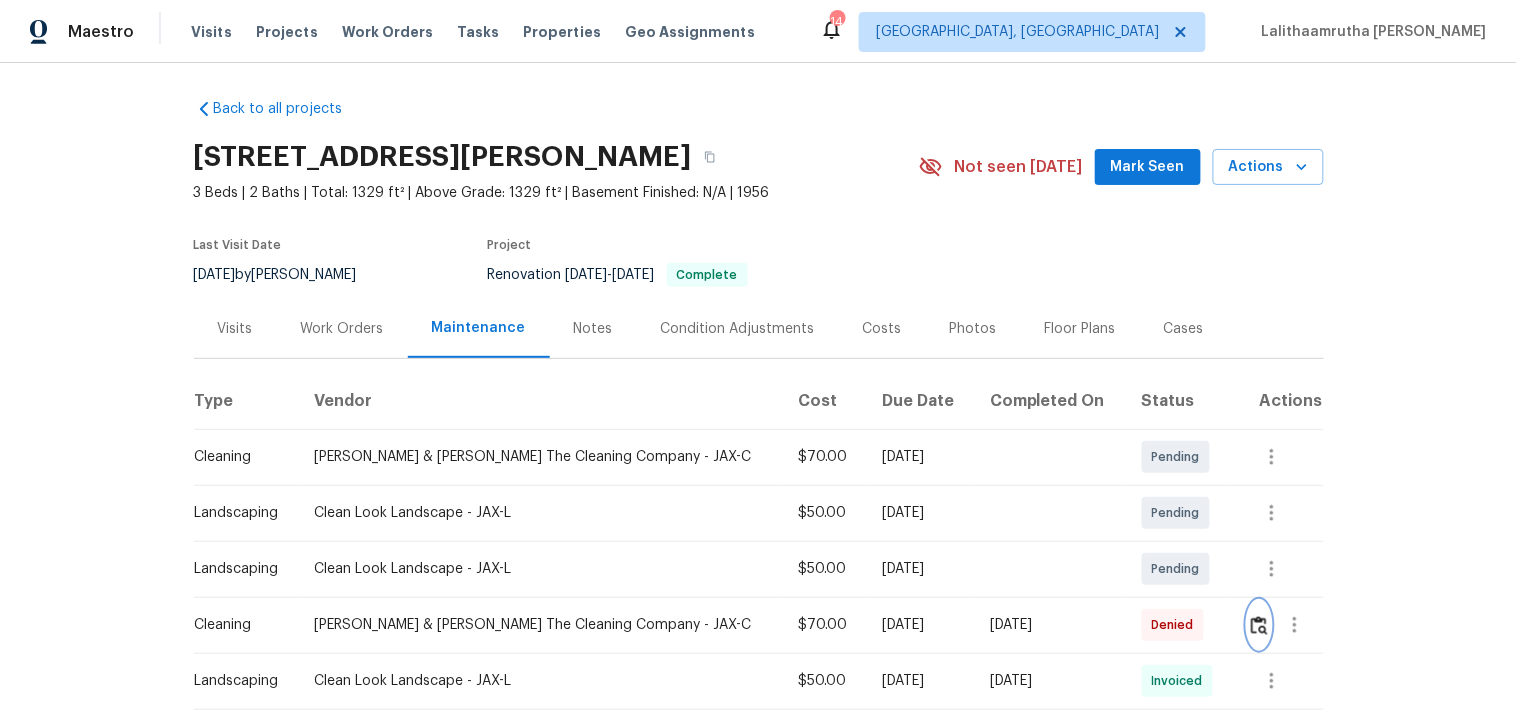 scroll, scrollTop: 0, scrollLeft: 0, axis: both 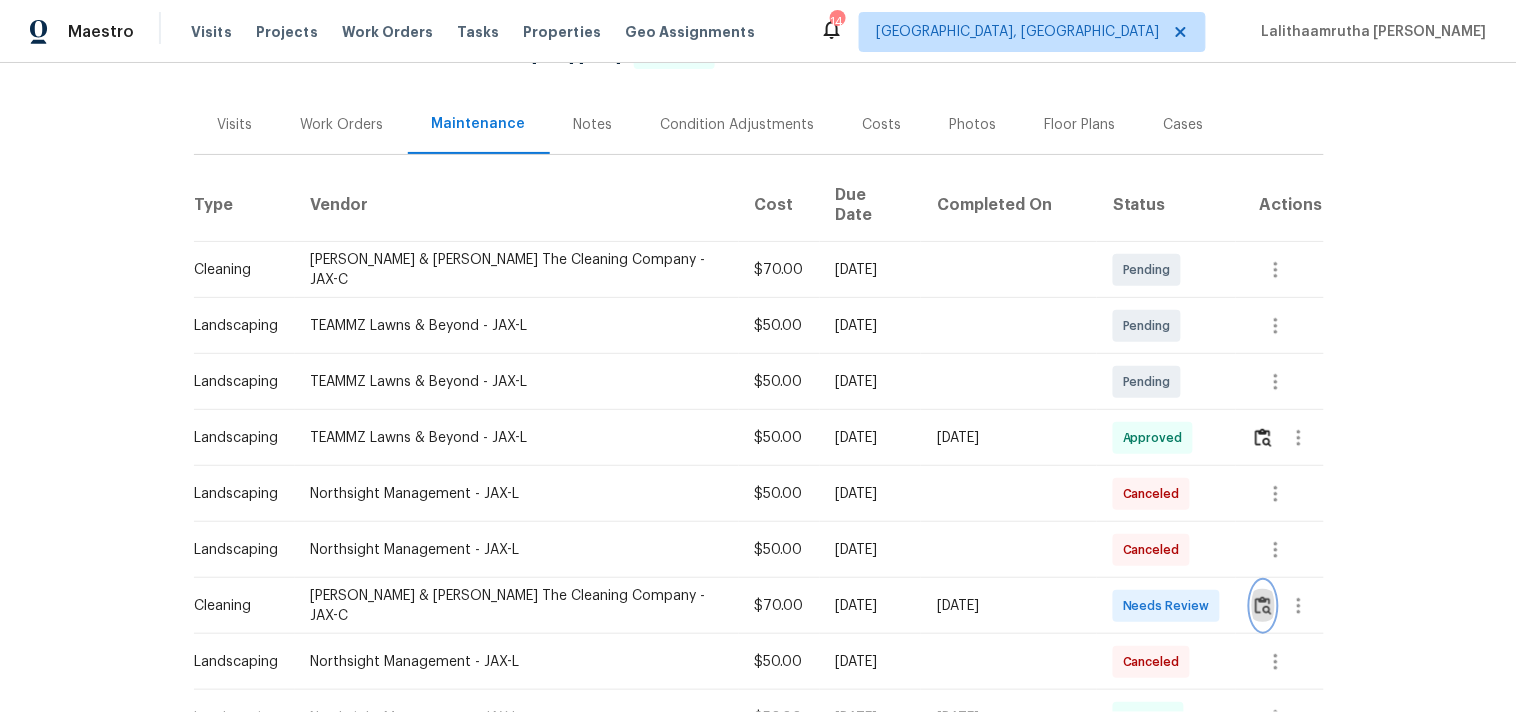 click at bounding box center [1263, 605] 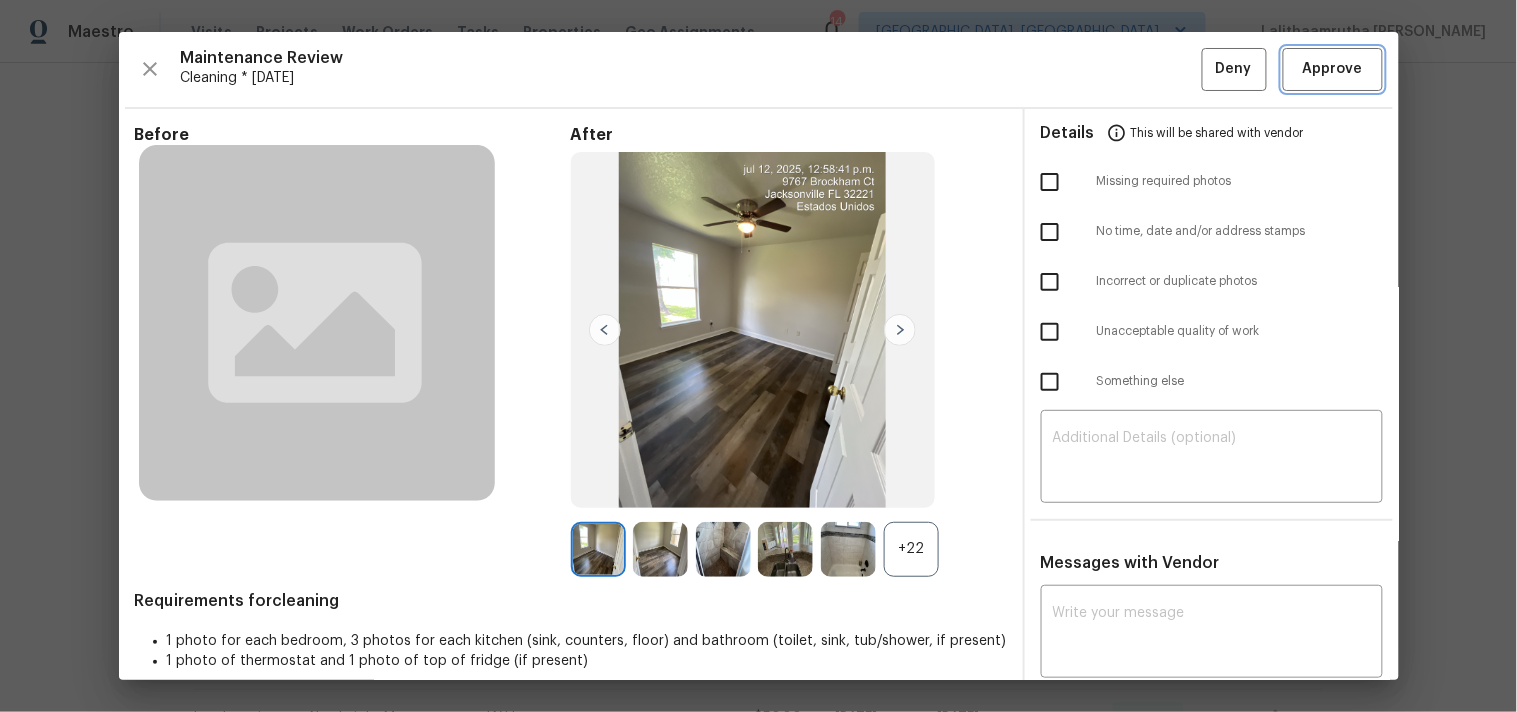 click on "Approve" at bounding box center (1333, 69) 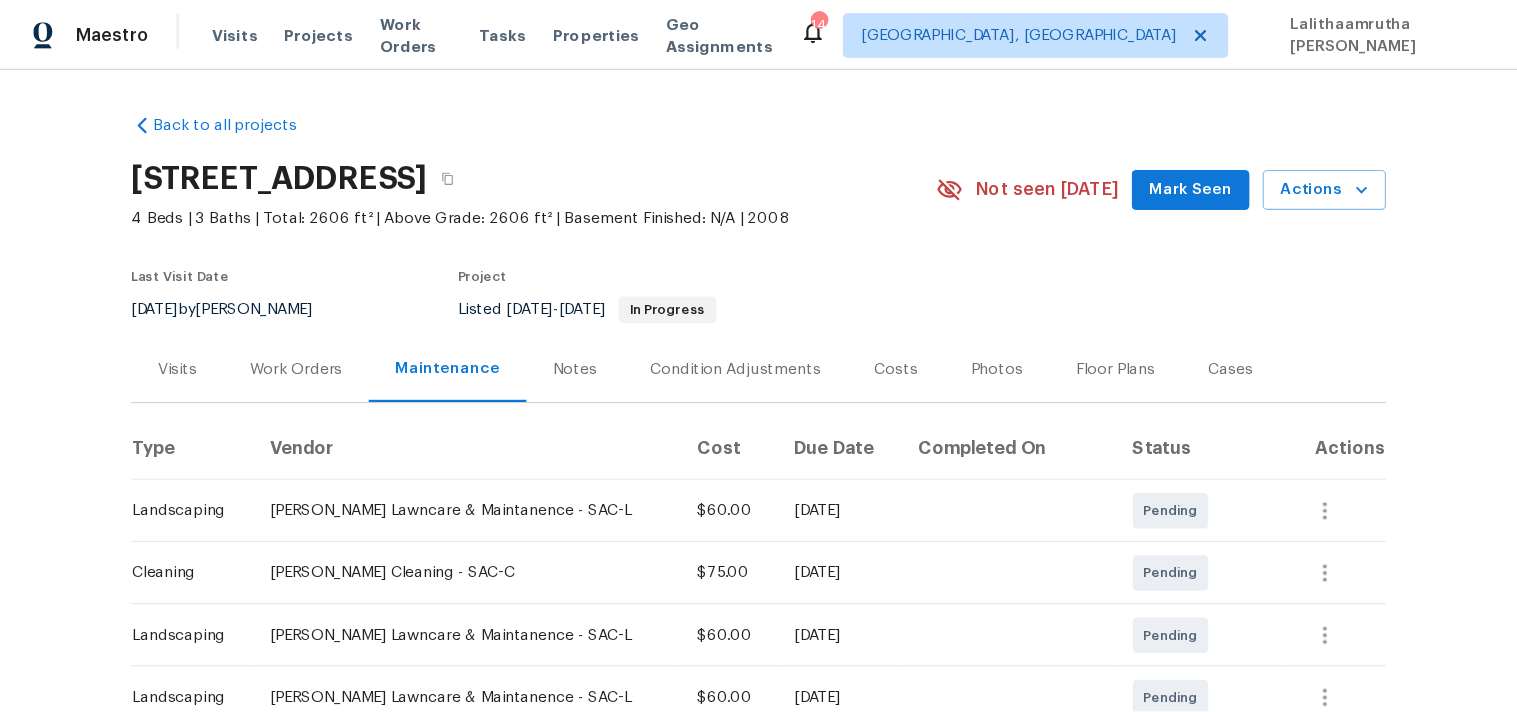 scroll, scrollTop: 0, scrollLeft: 0, axis: both 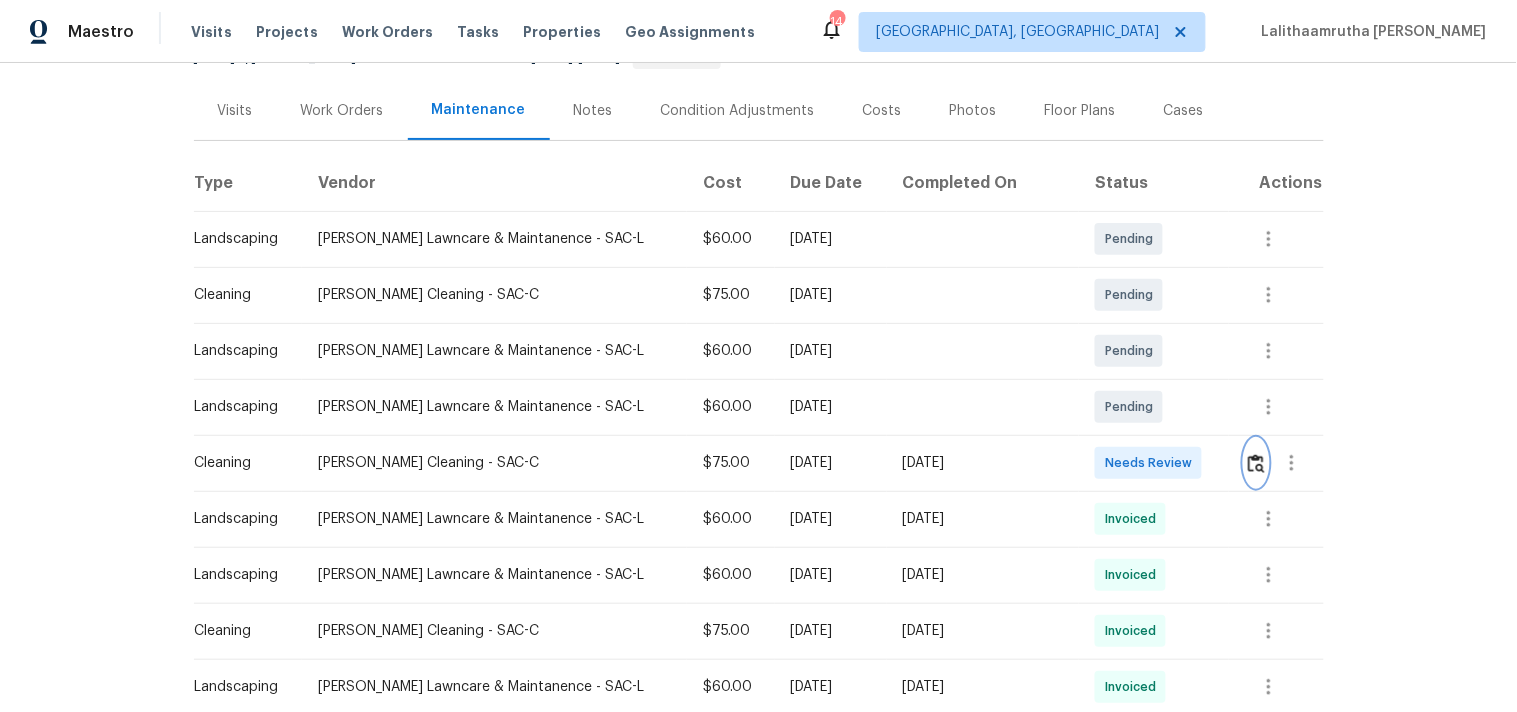 click at bounding box center [1256, 463] 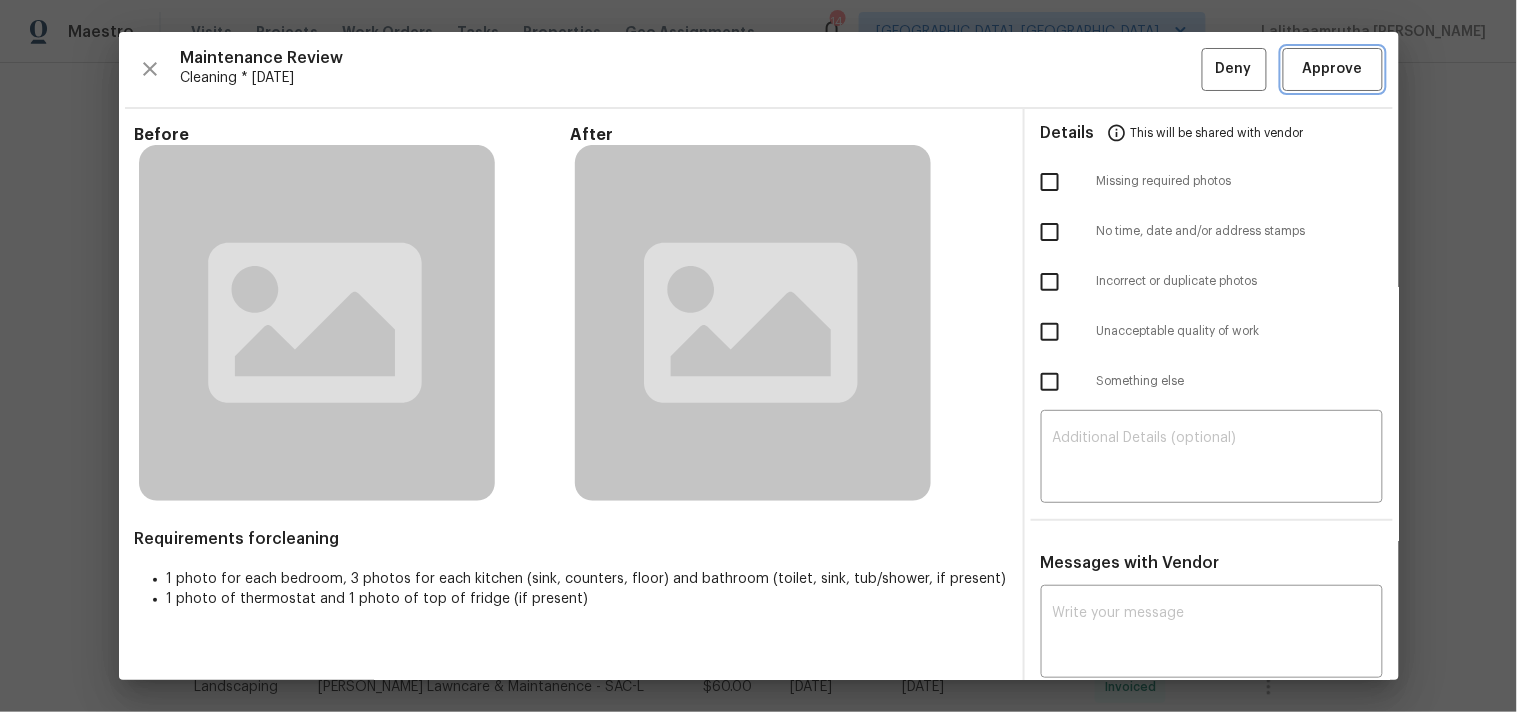 click on "Approve" at bounding box center [1333, 69] 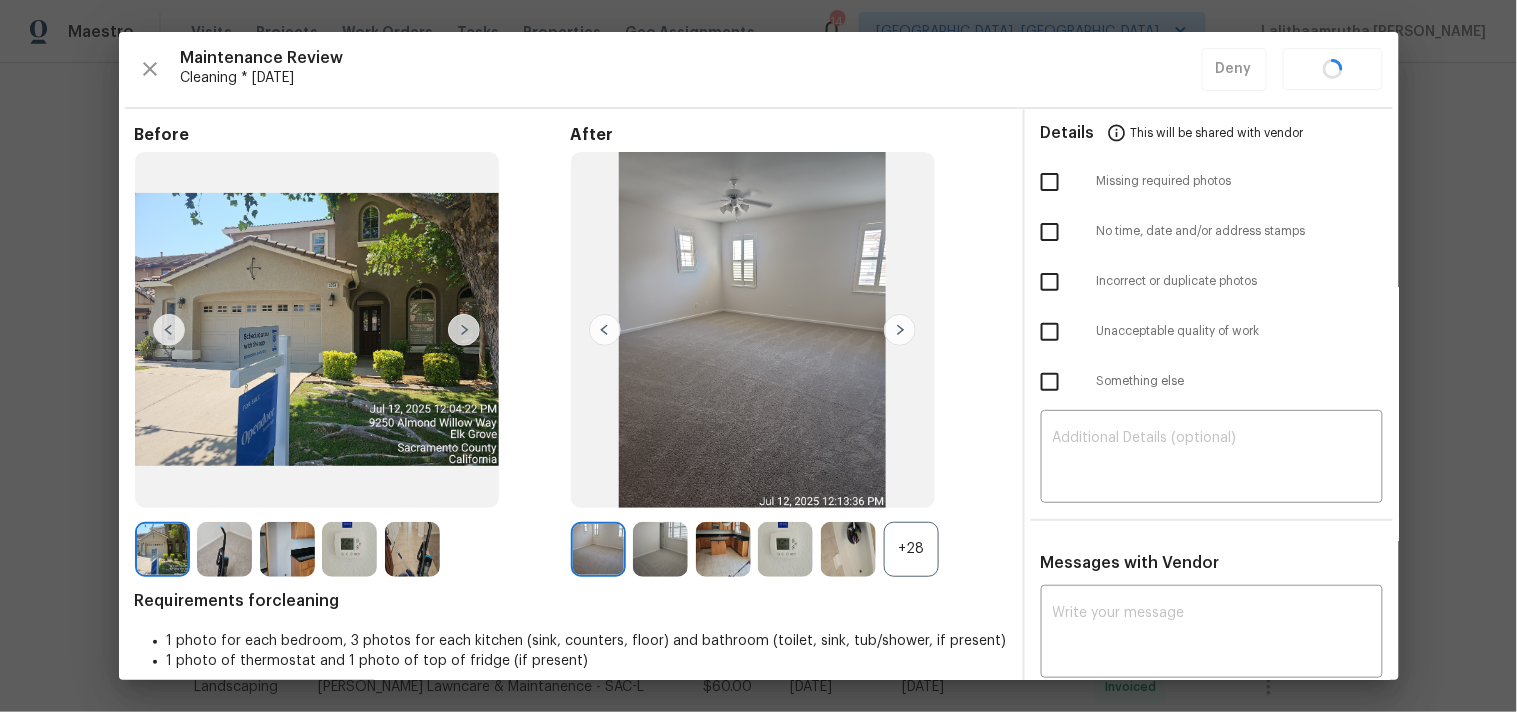 click on "Maintenance Review Cleaning * Mon, Jul 07 Deny" at bounding box center (759, 69) 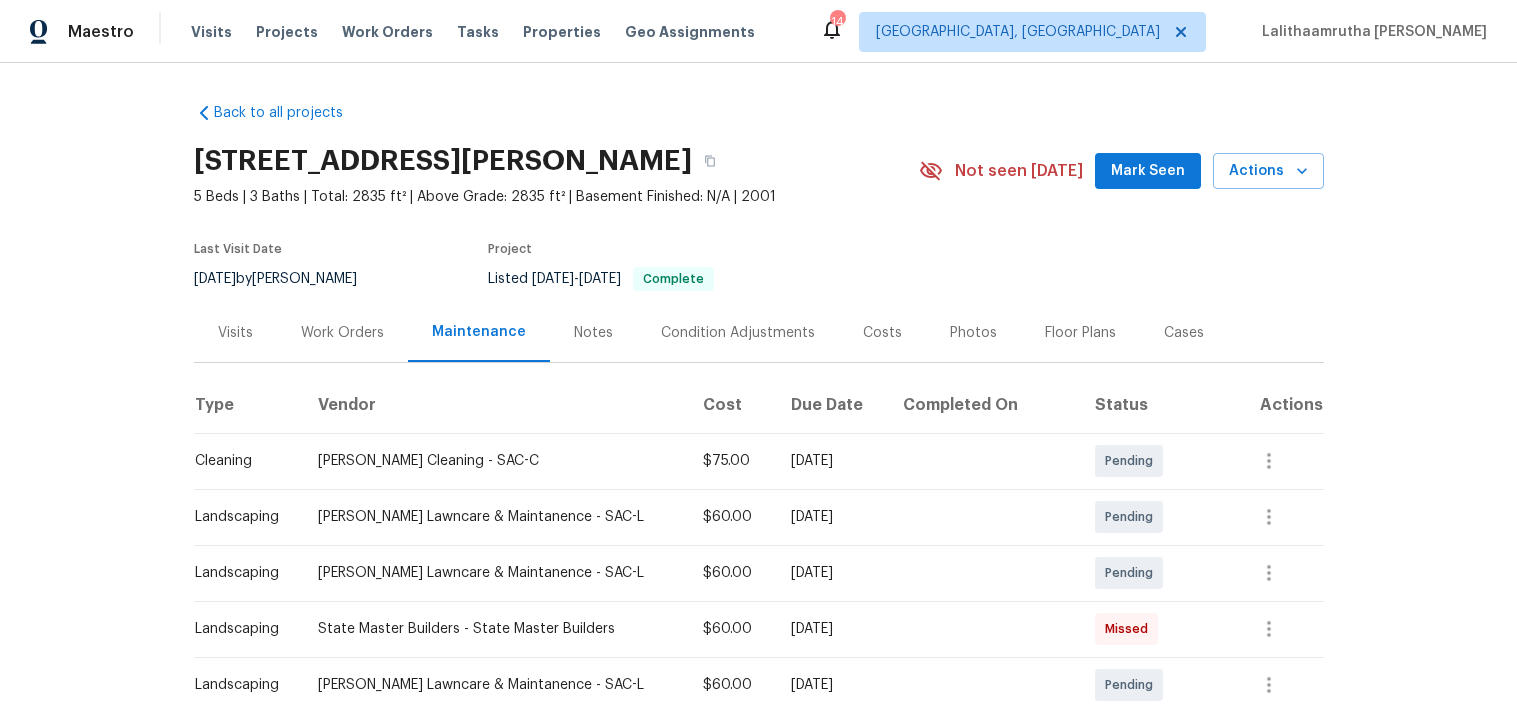scroll, scrollTop: 0, scrollLeft: 0, axis: both 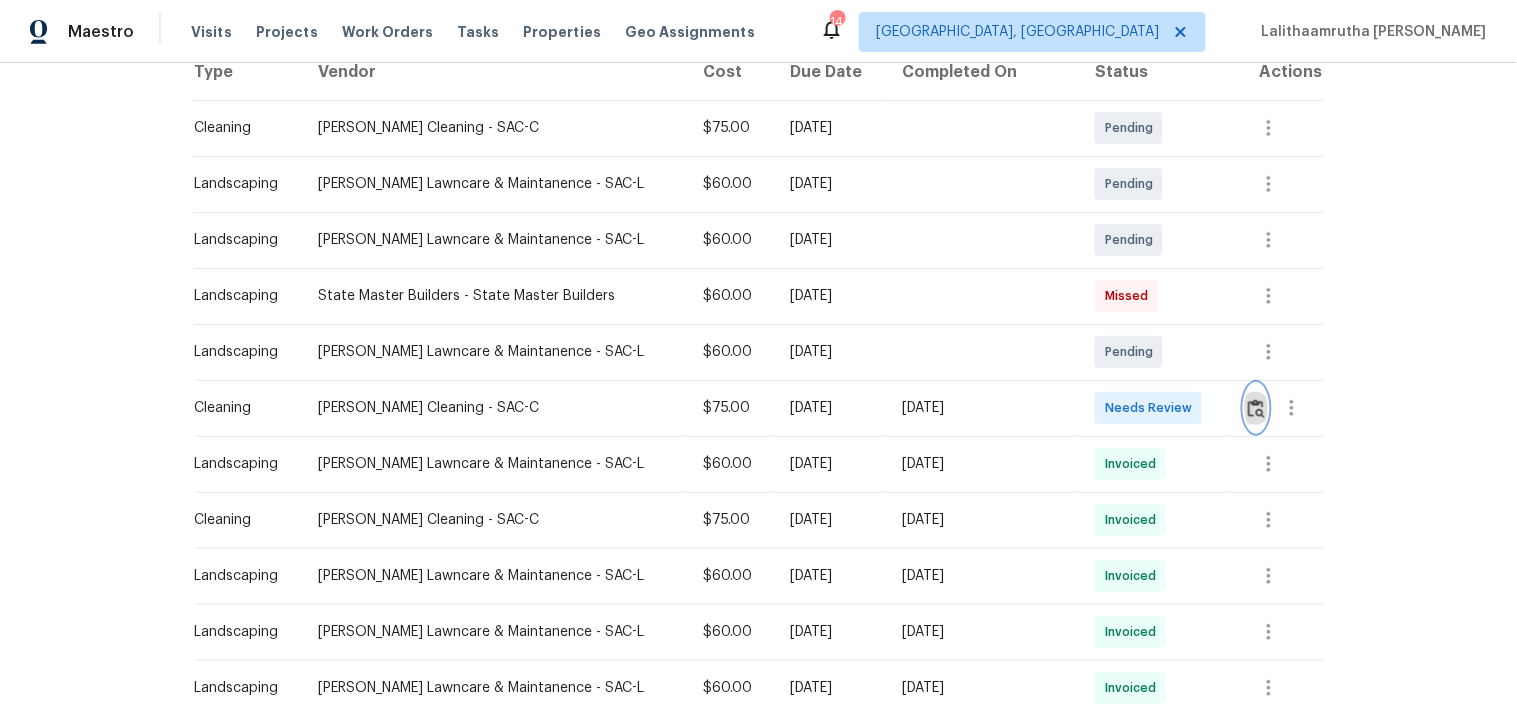 click at bounding box center [1256, 408] 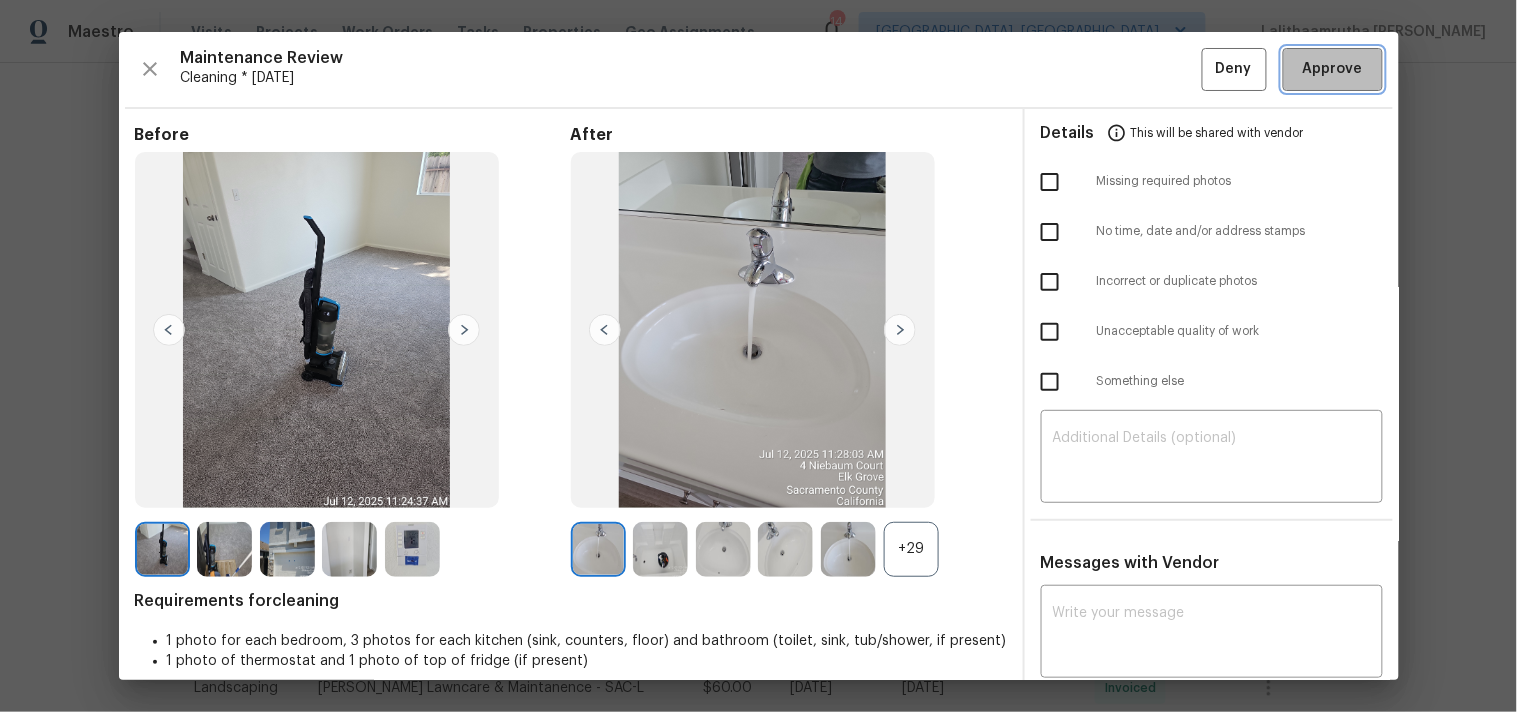 click on "Approve" at bounding box center [1333, 69] 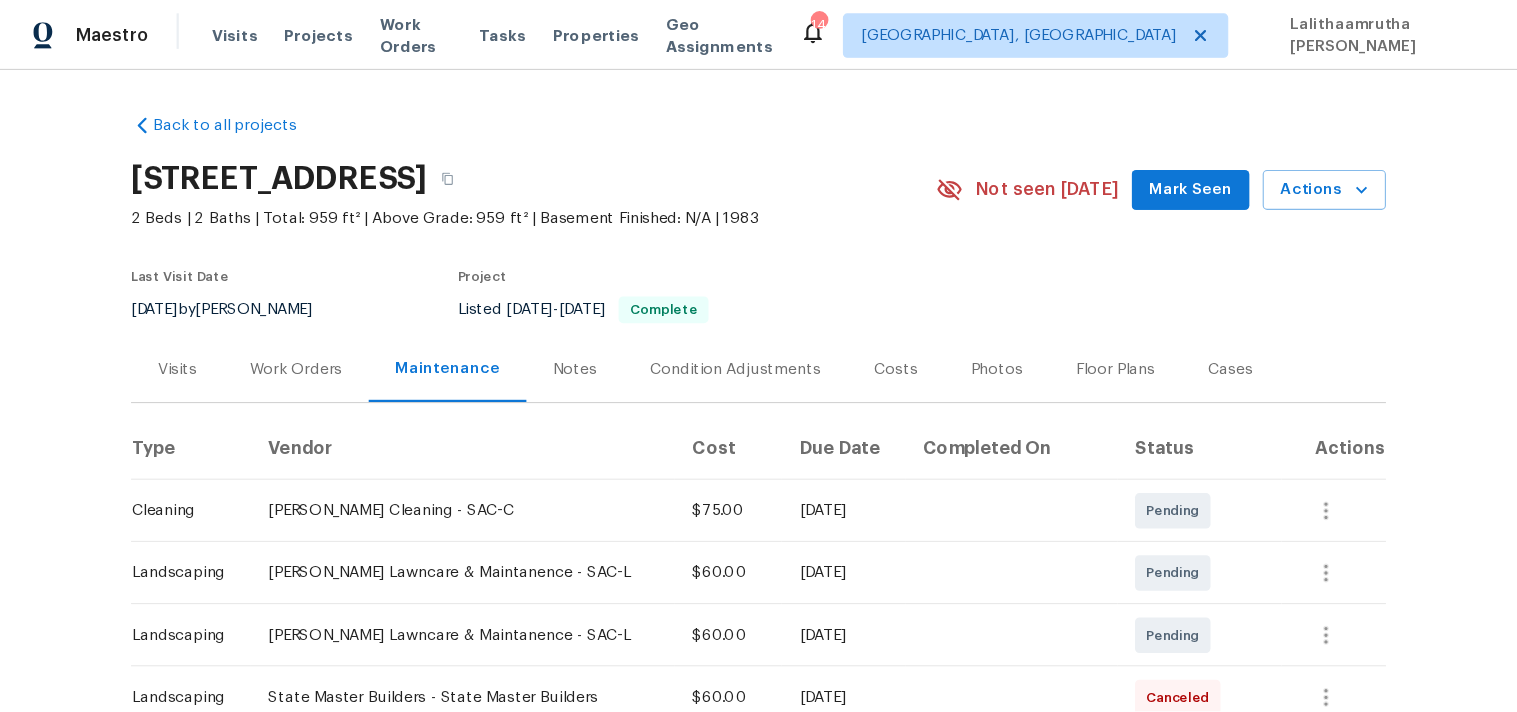 scroll, scrollTop: 0, scrollLeft: 0, axis: both 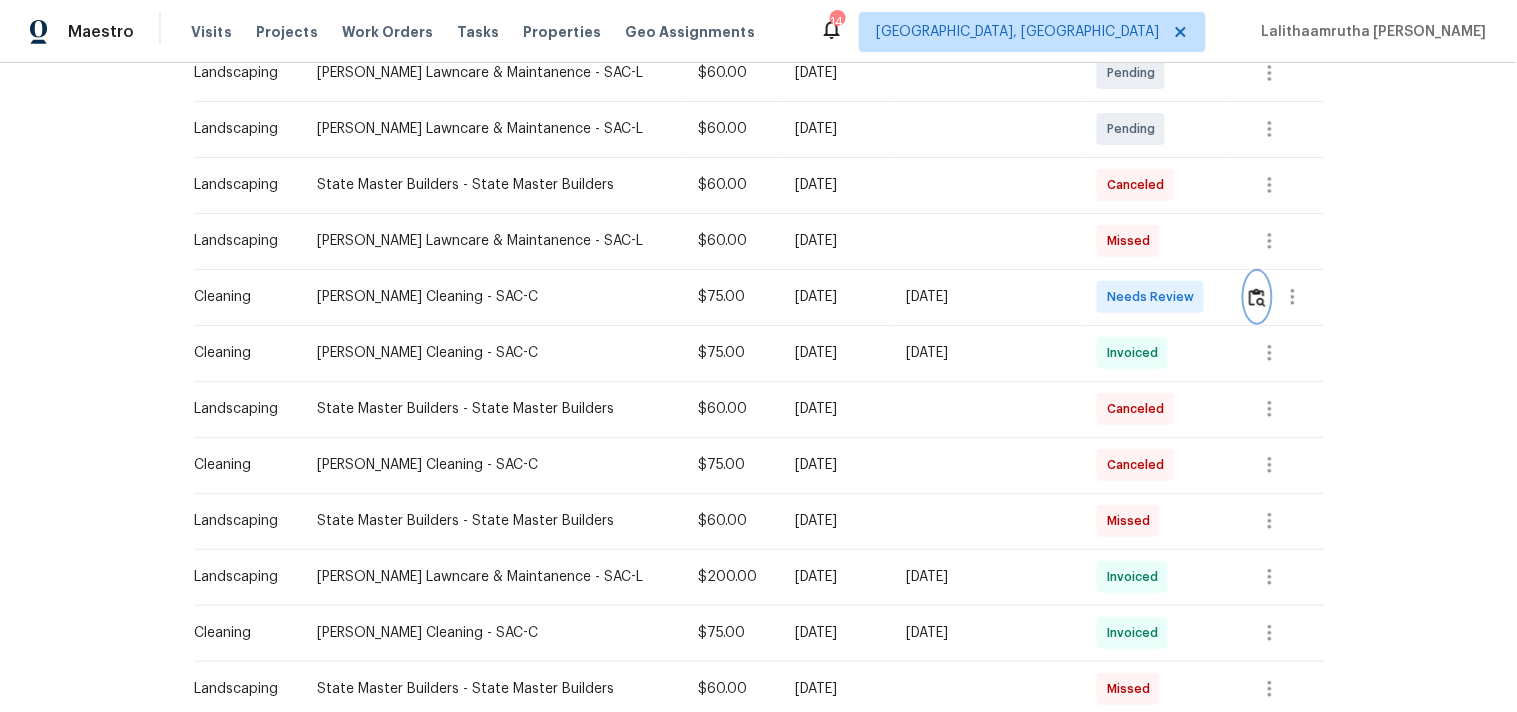 click at bounding box center (1257, 297) 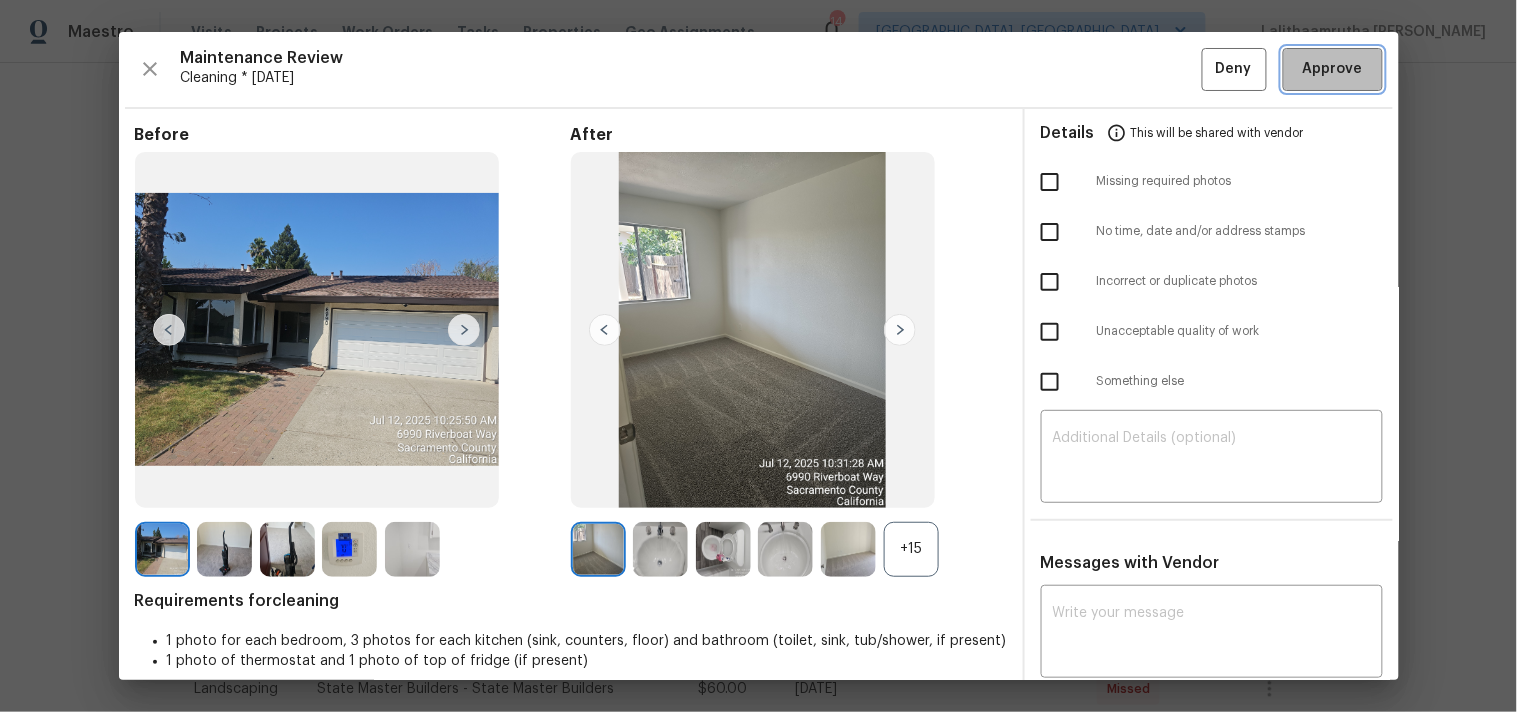 click on "Approve" at bounding box center [1333, 69] 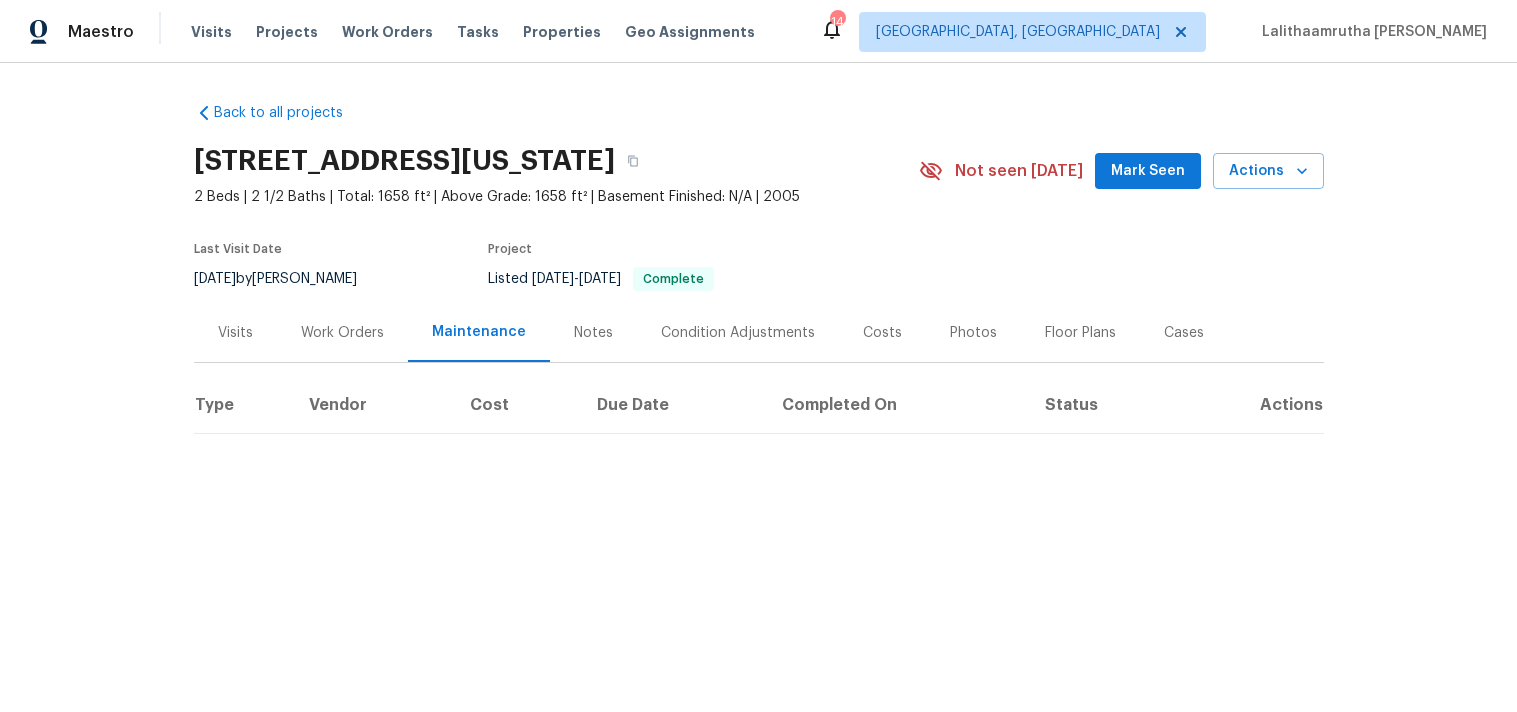 scroll, scrollTop: 0, scrollLeft: 0, axis: both 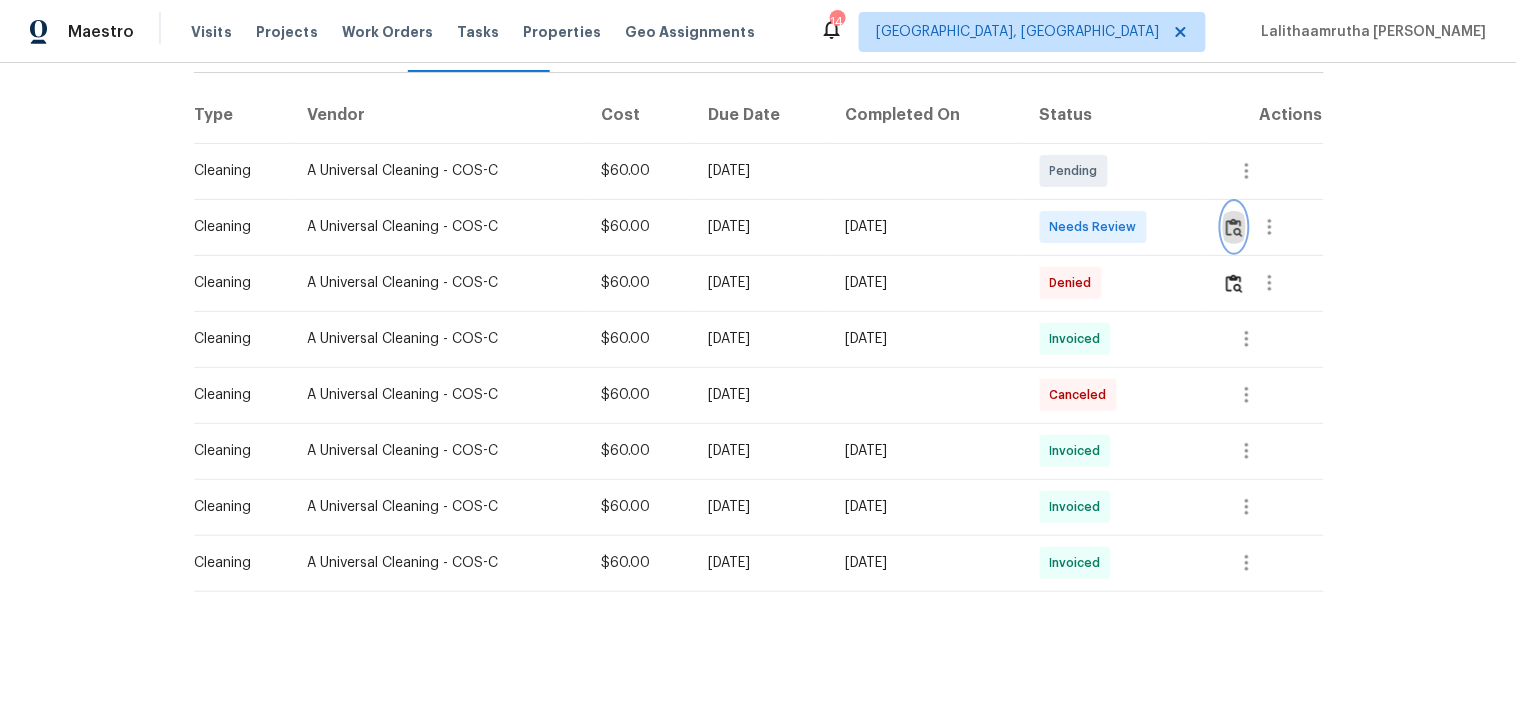 click at bounding box center (1234, 227) 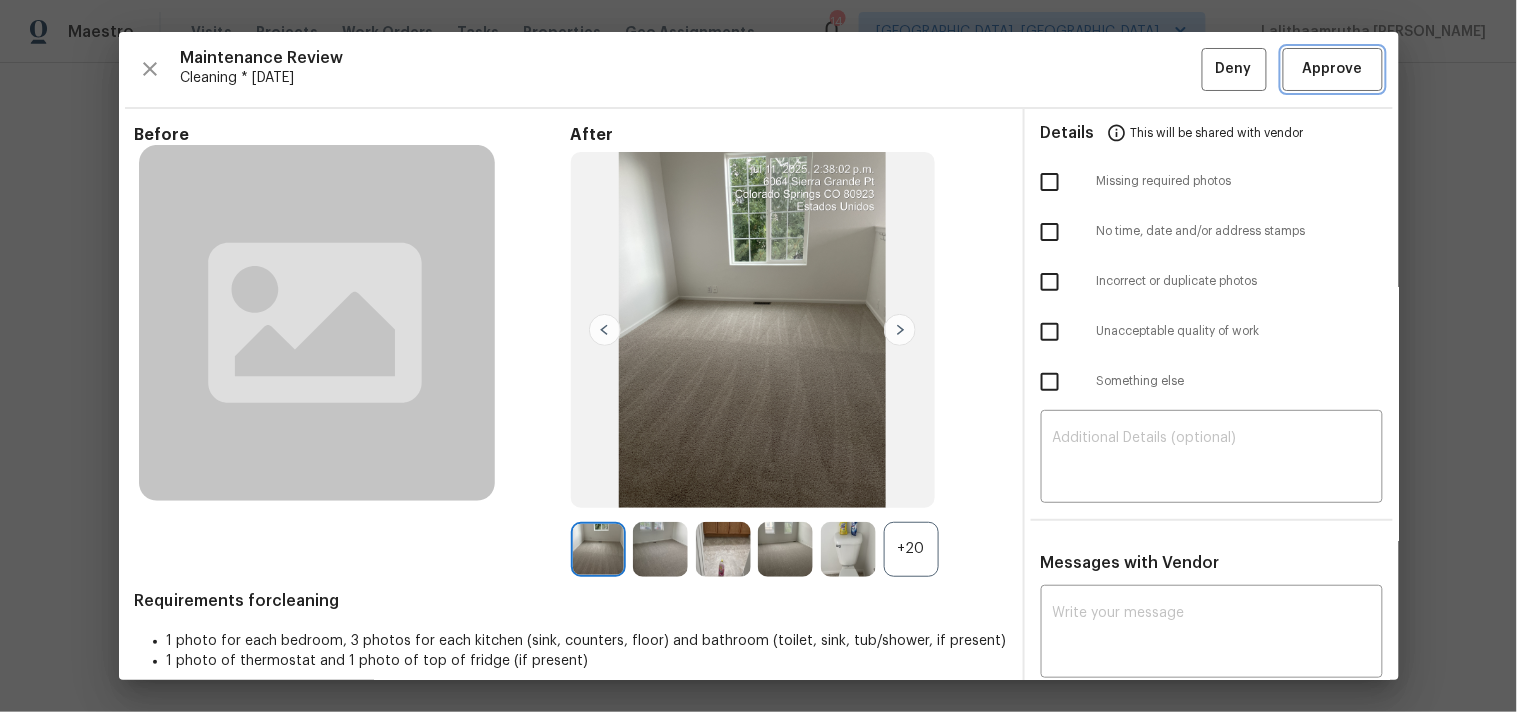 click on "Approve" at bounding box center (1333, 69) 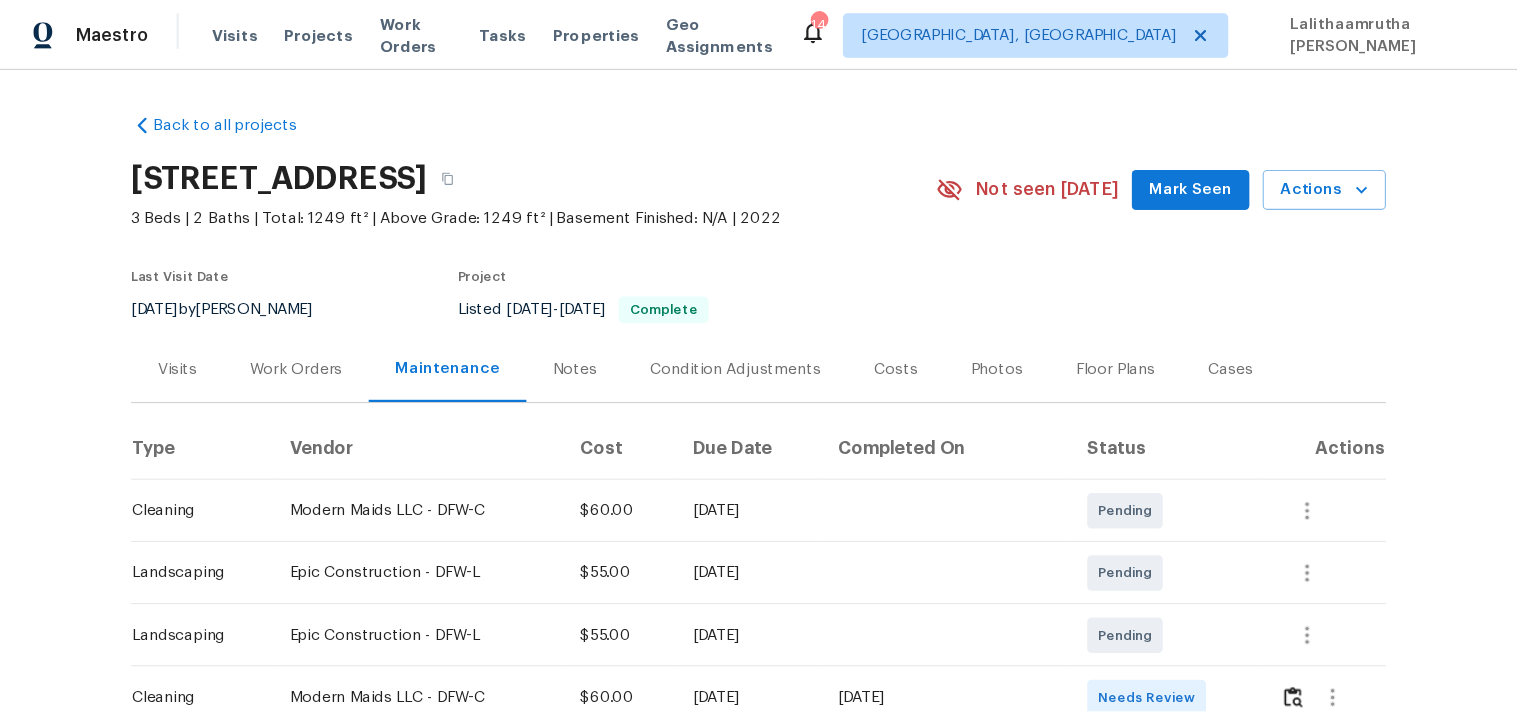 scroll, scrollTop: 0, scrollLeft: 0, axis: both 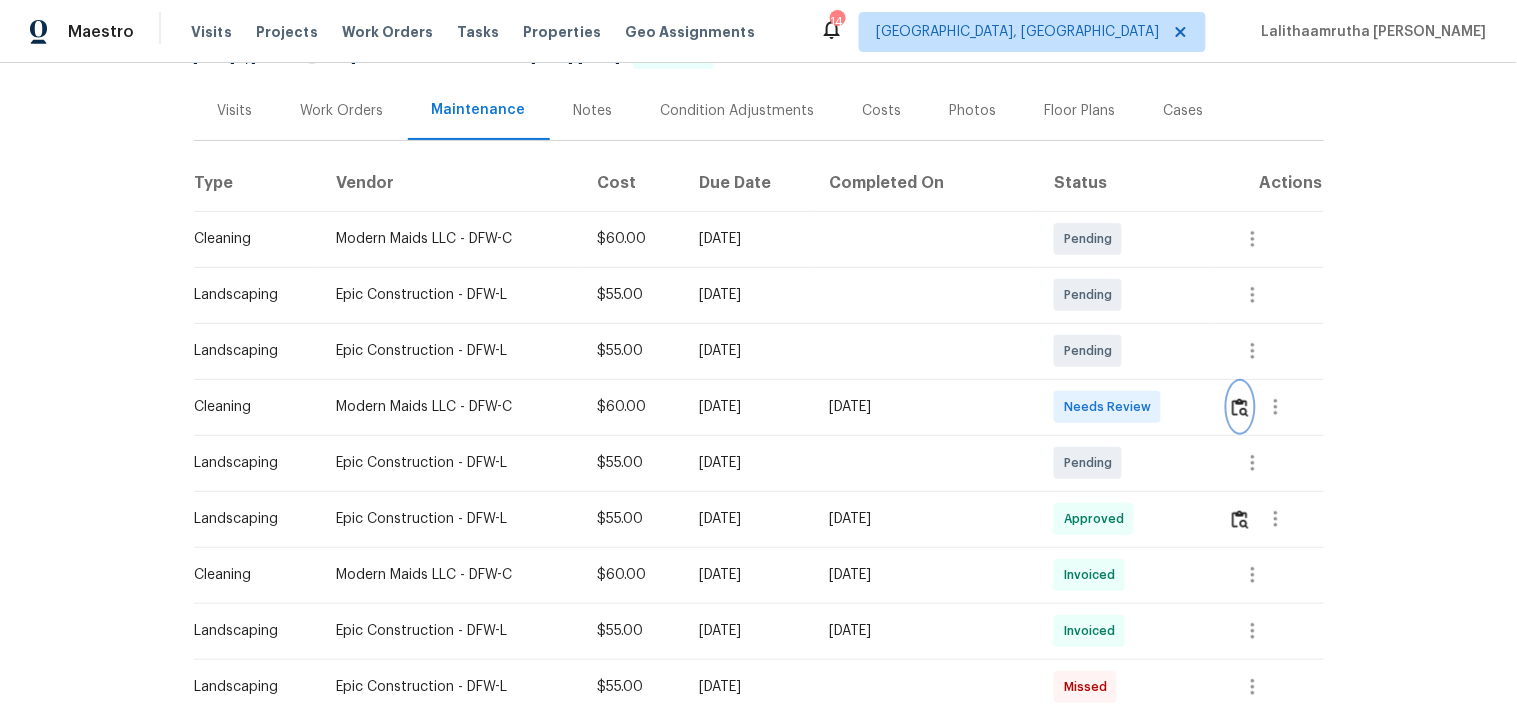click at bounding box center [1240, 407] 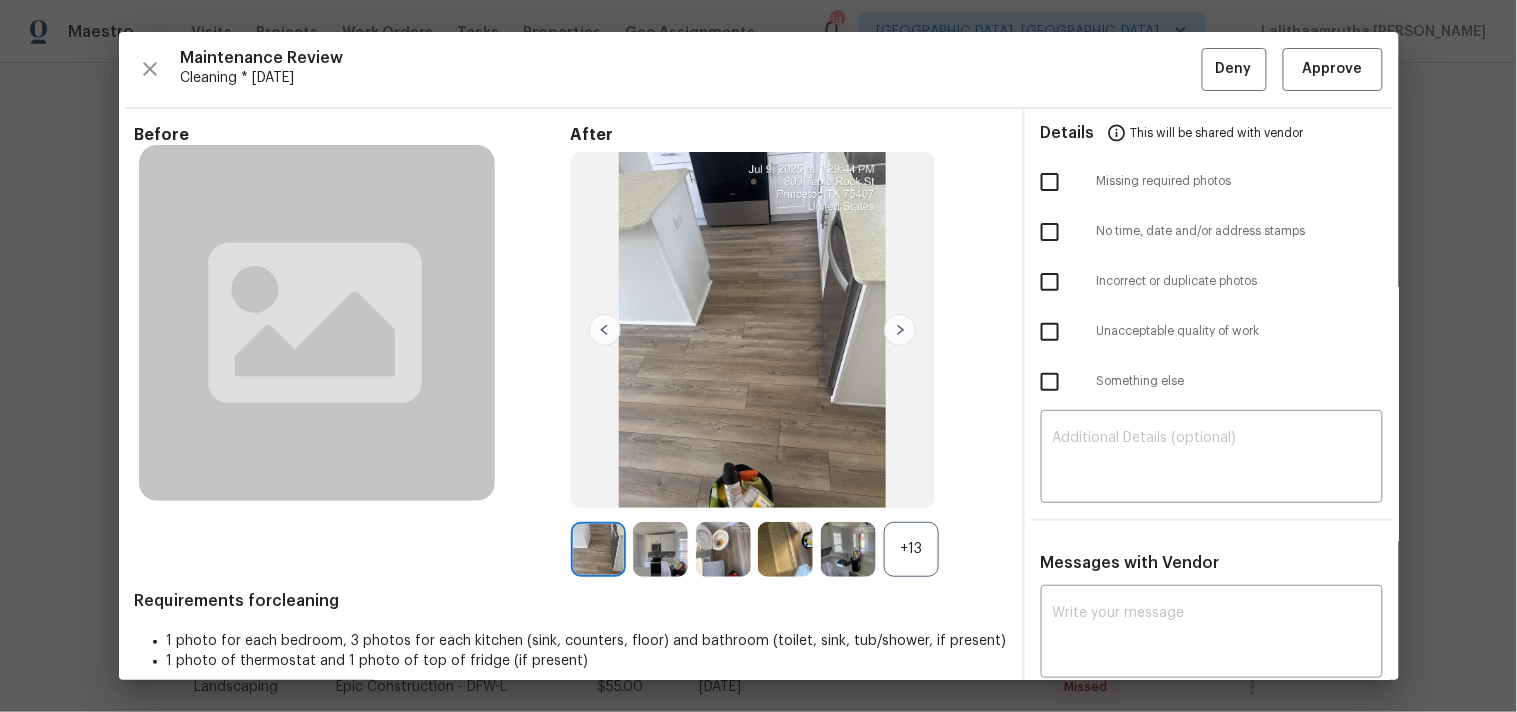 click on "Maintenance Review Cleaning * [DATE] Deny Approve Before After  +13 Requirements for  cleaning 1 photo for each bedroom, 3 photos for each kitchen (sink, counters, floor) and bathroom (toilet, sink, tub/shower, if present) 1 photo of thermostat and 1 photo of top of fridge (if present) Details This will be shared with vendor Missing required photos No time, date and/or address stamps Incorrect or duplicate photos Unacceptable quality of work Something else ​   Messages with Vendor   x ​ D [PERSON_NAME] [DATE] 0:34 Hello Team, Thank you for letting us know I have submitted a utility ticket and keep you posted. [PERSON_NAME] [DATE] 18:49 Signal picks up all different addresses and no running water to clean all dirty toilets [PERSON_NAME] [DATE] 18:48 Signal picks up all different di [PERSON_NAME] [DATE] 22:42 Hi Team, could you please make sure whether the water valves are turned on at this property? If not on, please turn on the water valves to this property to use the water service. Thanks!!! [PERSON_NAME] A" at bounding box center [759, 356] 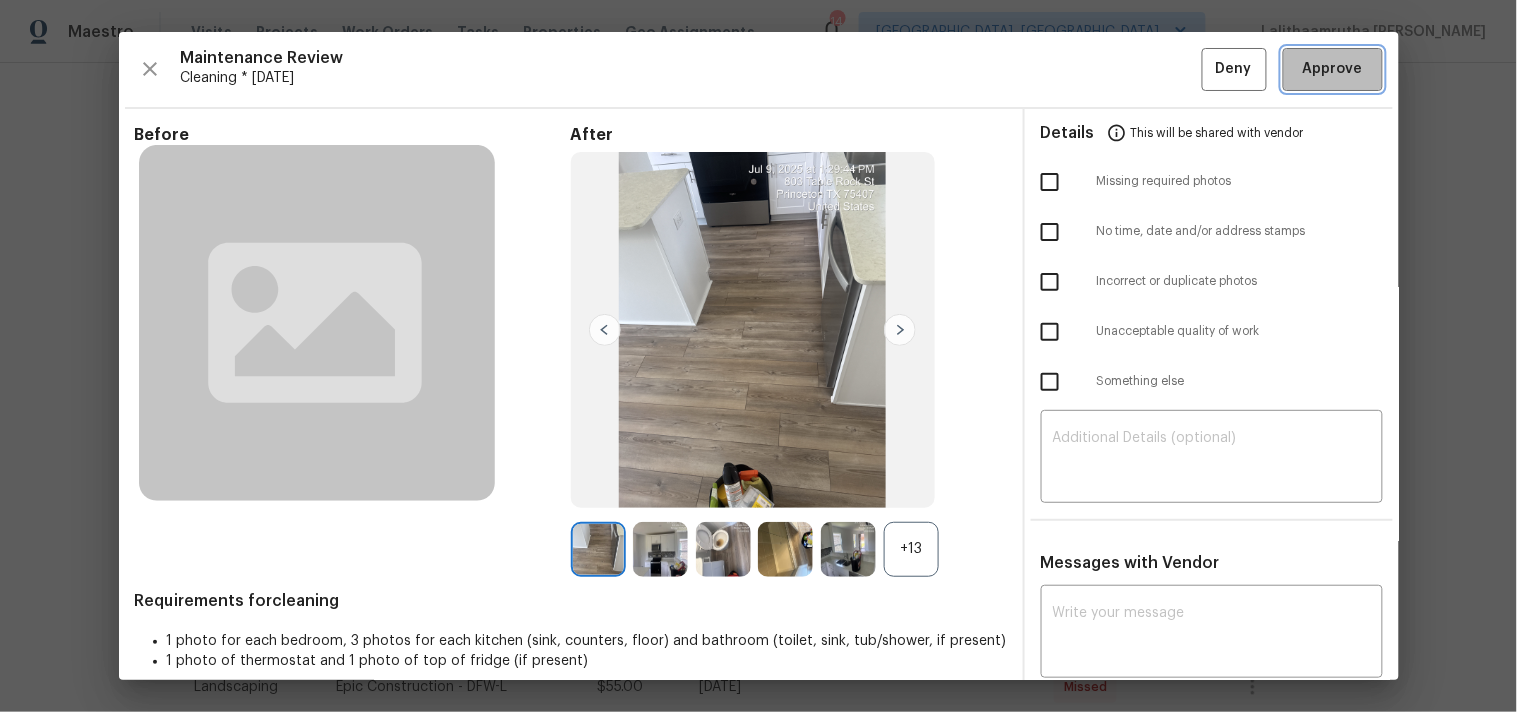 click on "Approve" at bounding box center [1333, 69] 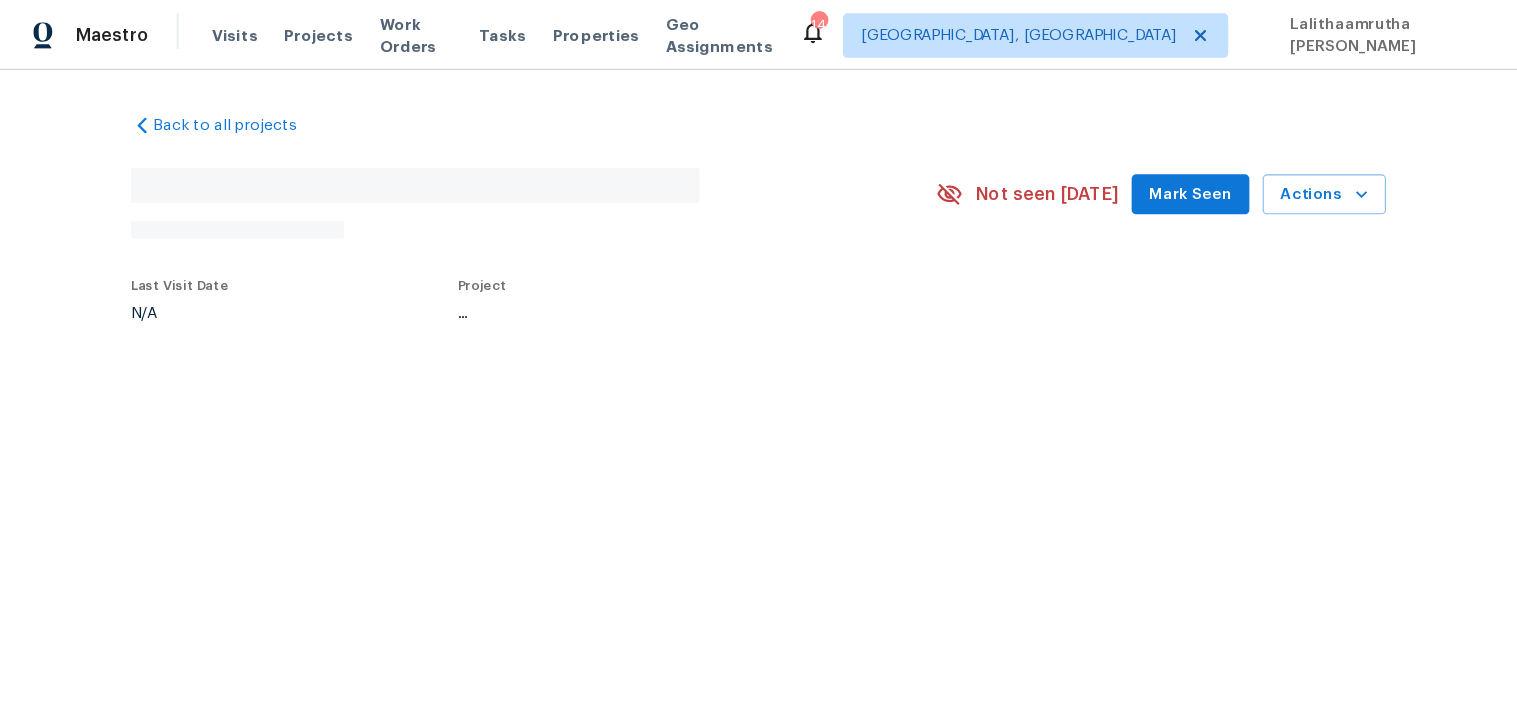 scroll, scrollTop: 0, scrollLeft: 0, axis: both 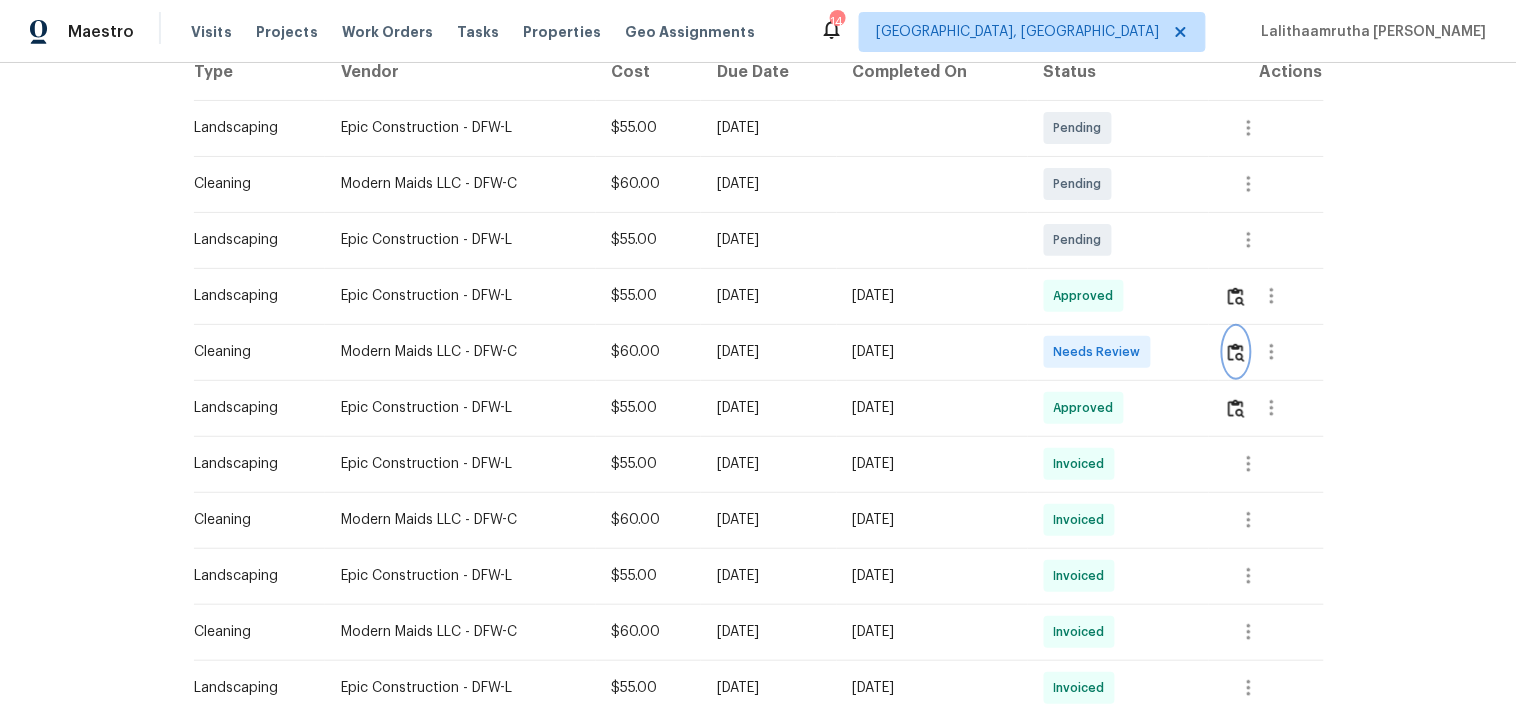 click at bounding box center (1236, 352) 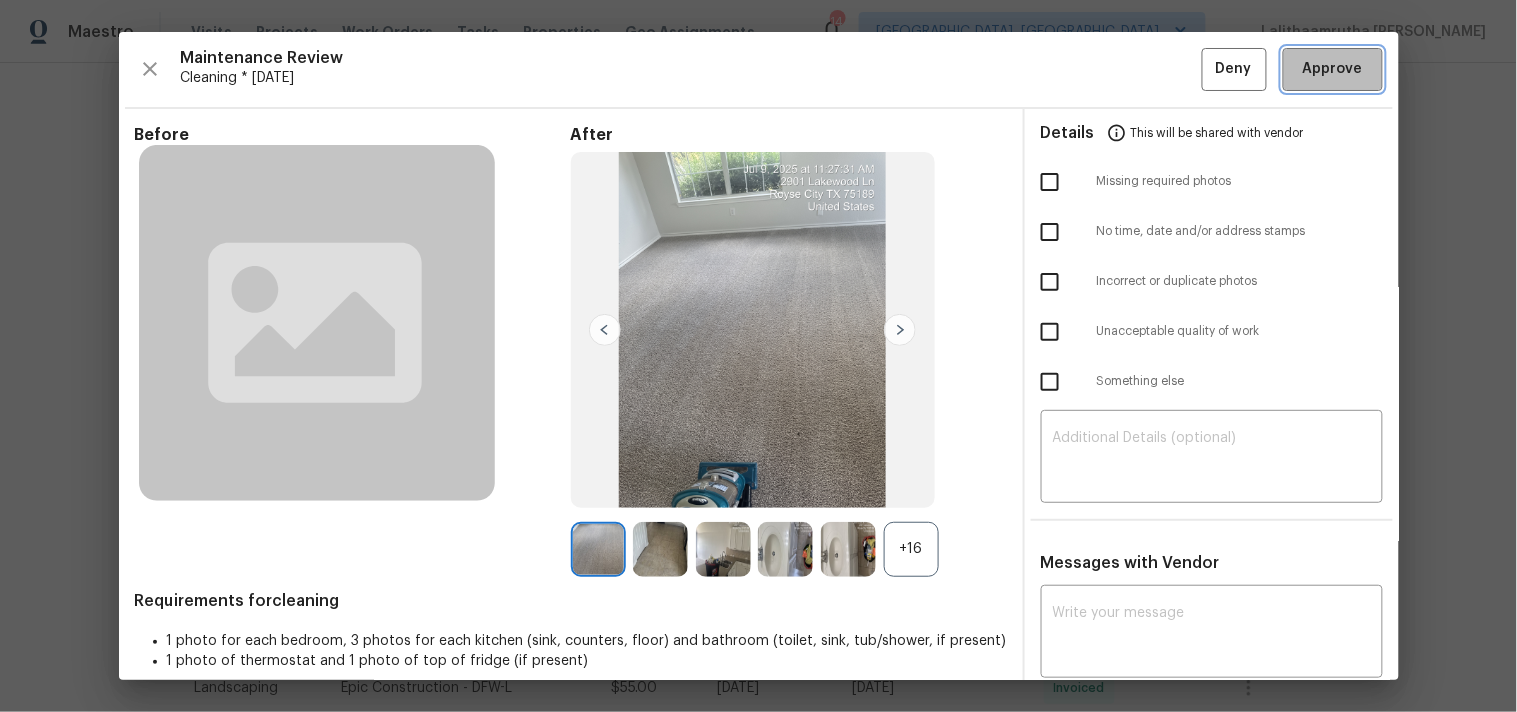 click on "Approve" at bounding box center (1333, 69) 